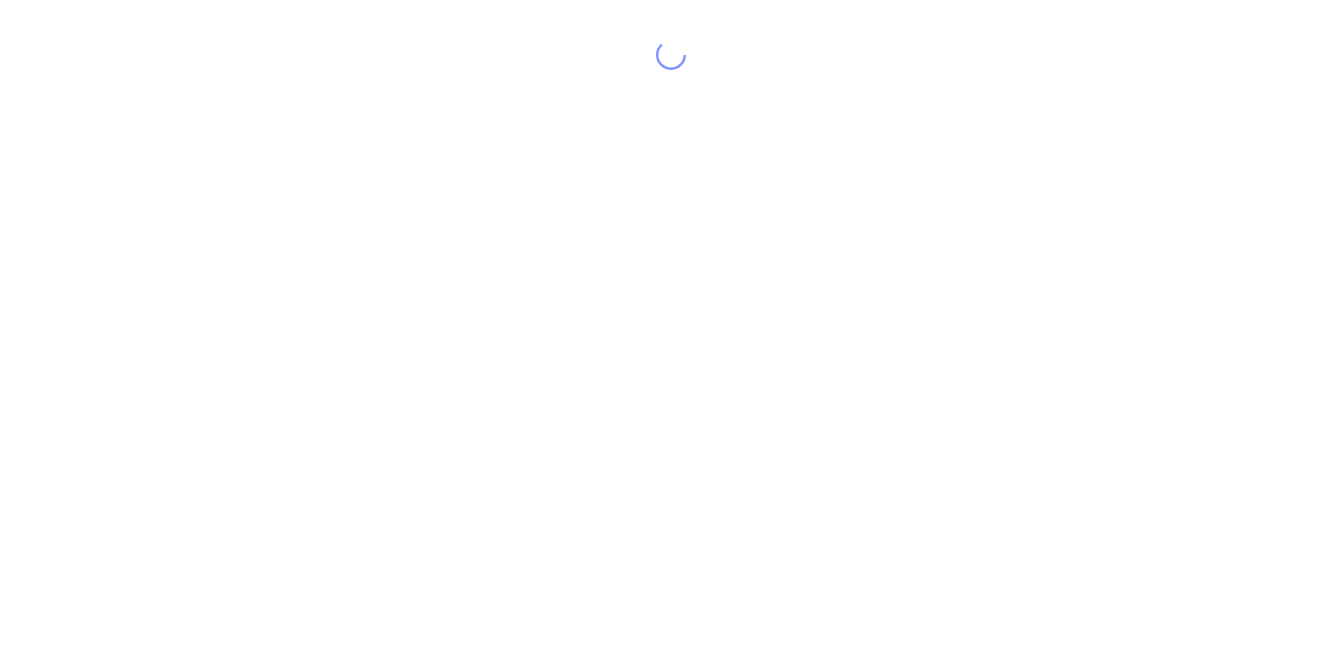 scroll, scrollTop: 0, scrollLeft: 0, axis: both 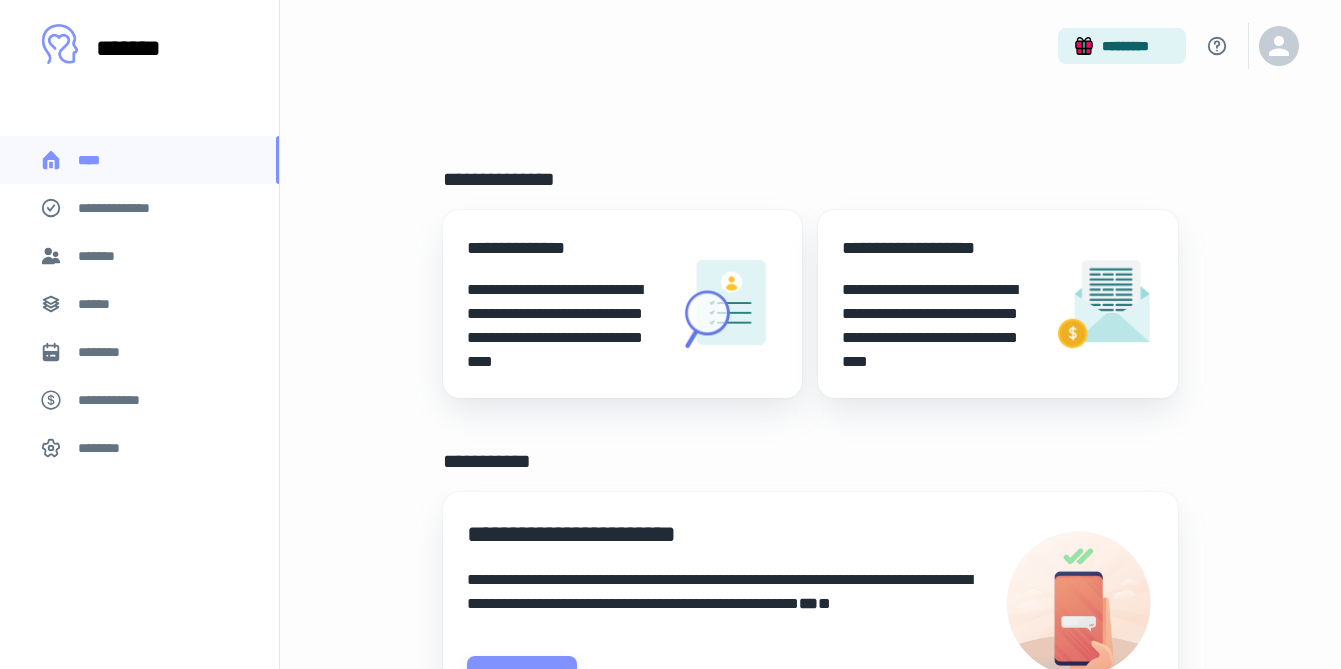 click on "**********" at bounding box center (565, 248) 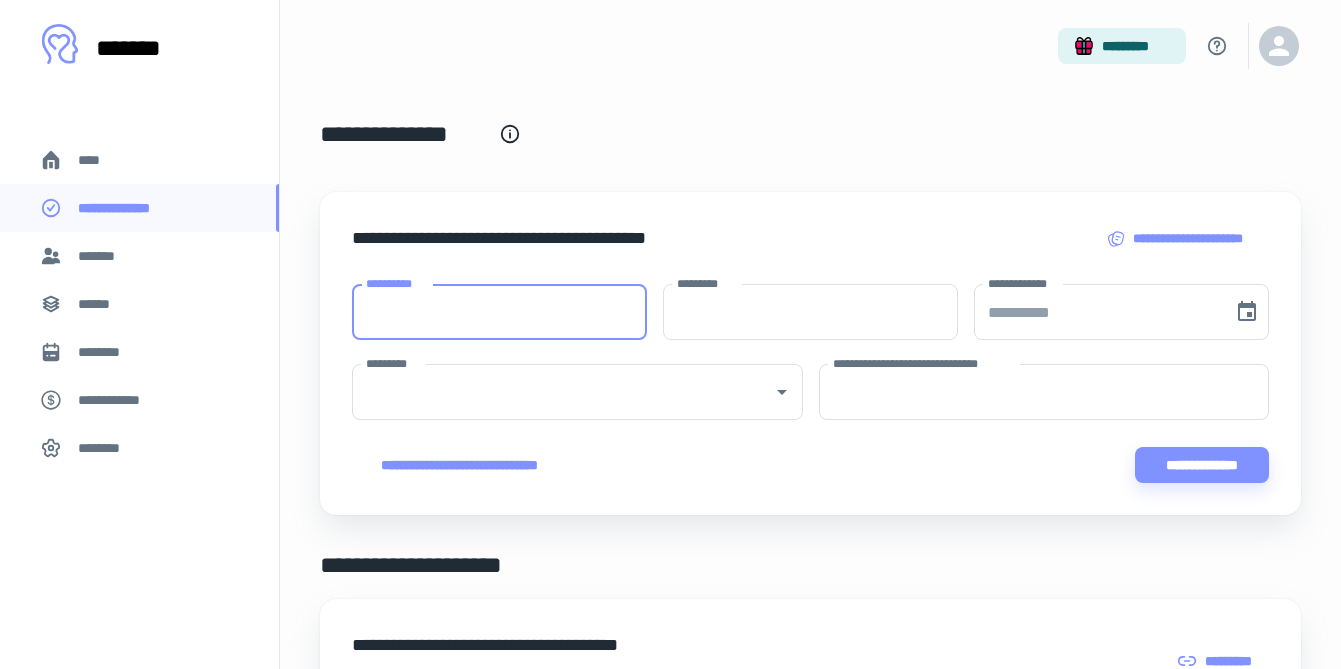 click on "**********" at bounding box center [499, 312] 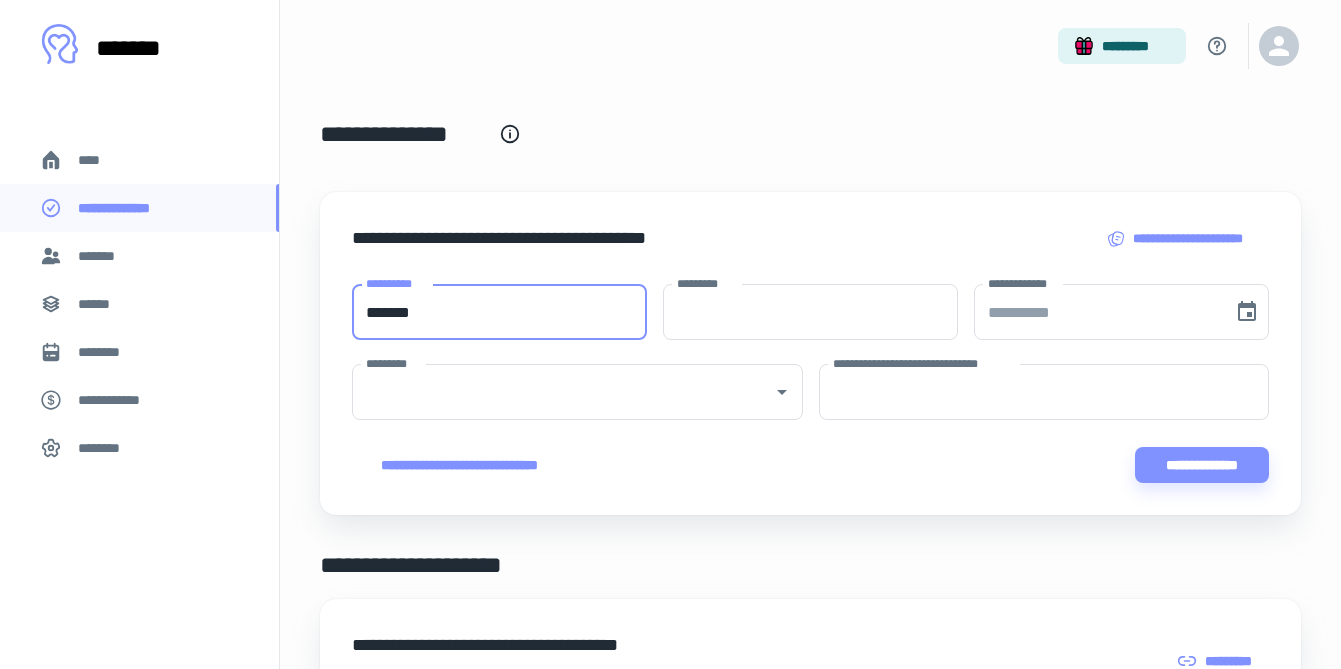 type on "*******" 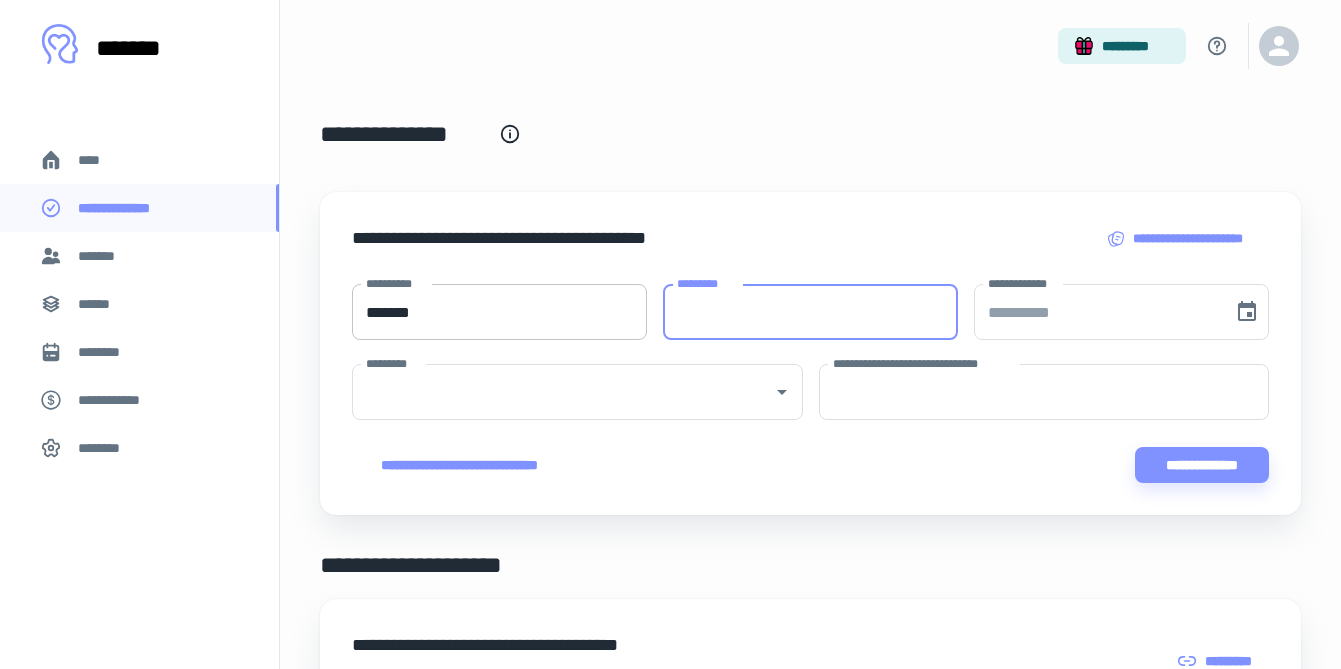 type on "**********" 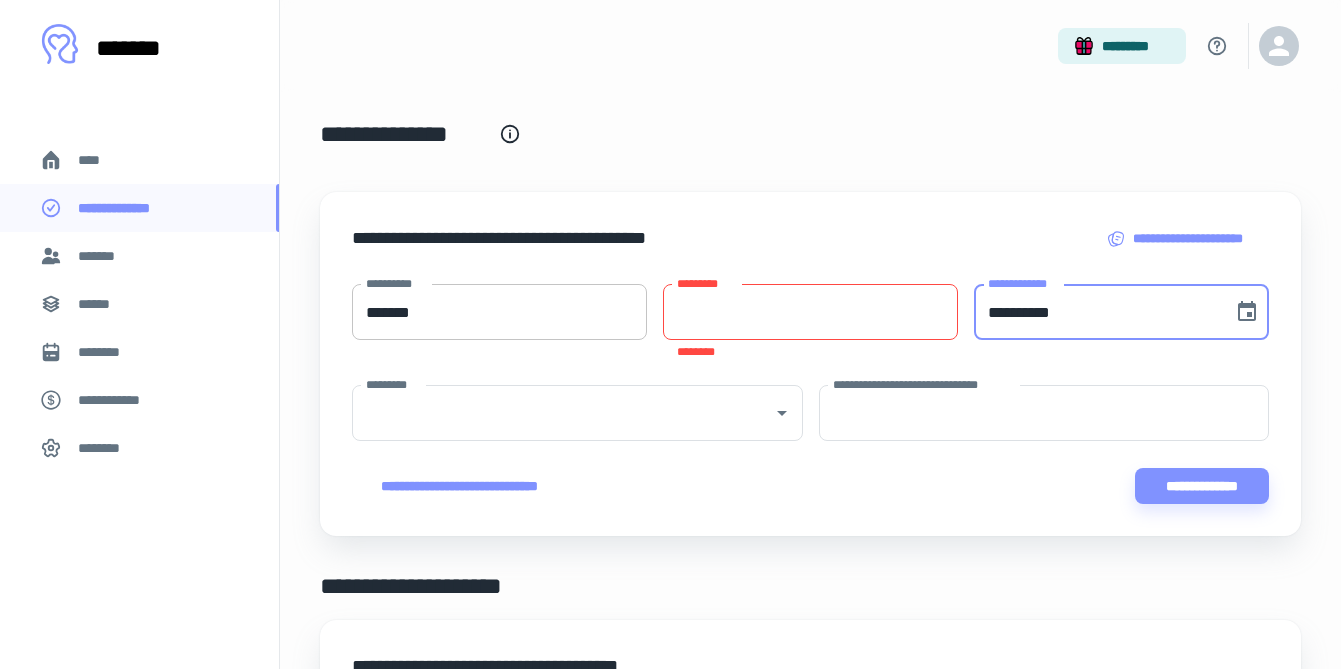 type 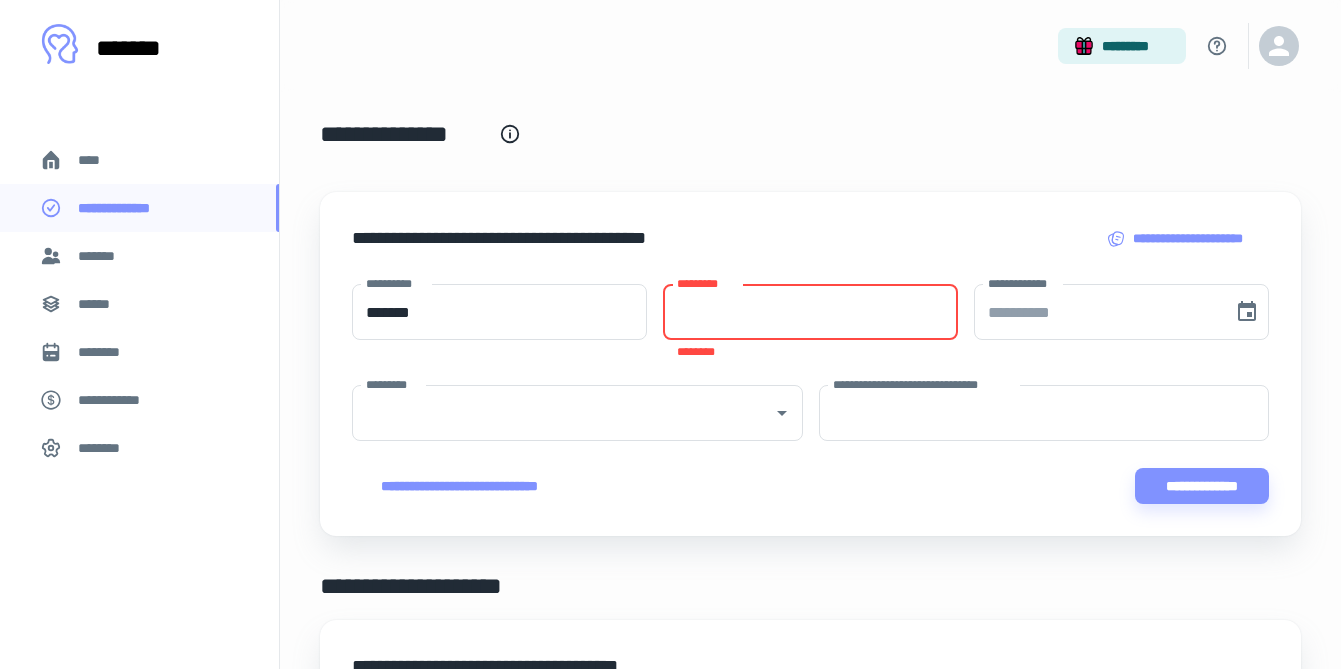 paste on "*****" 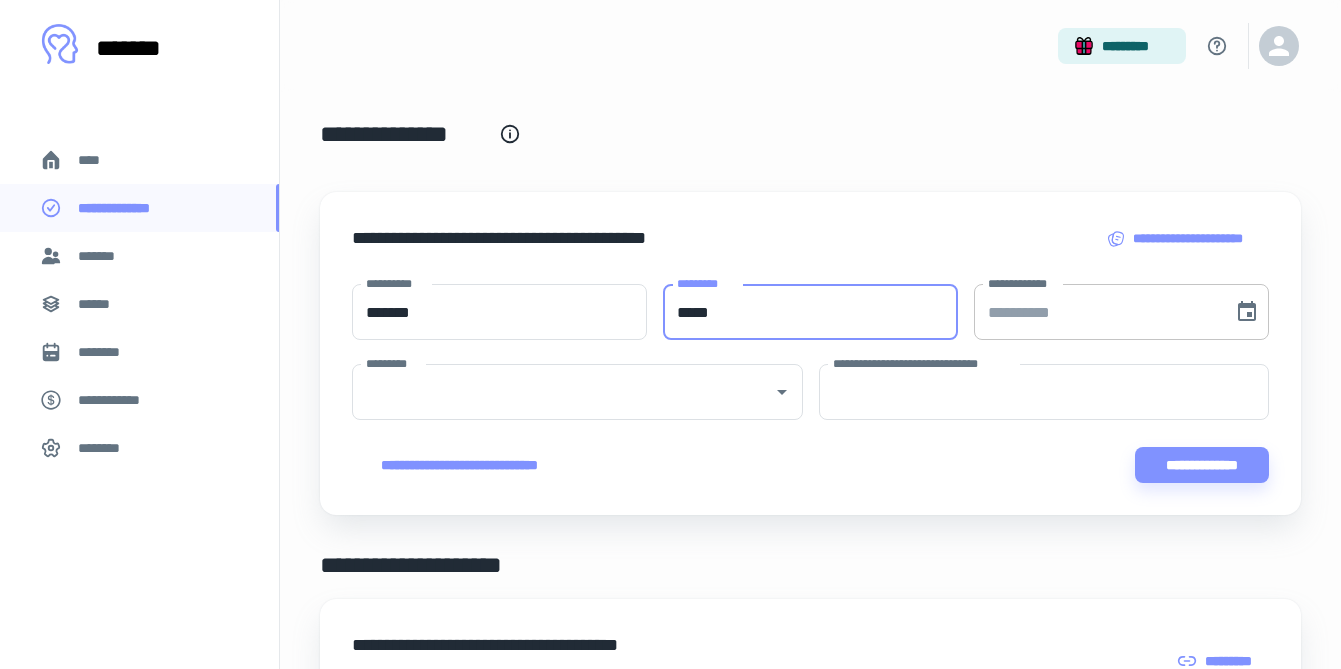 type on "*****" 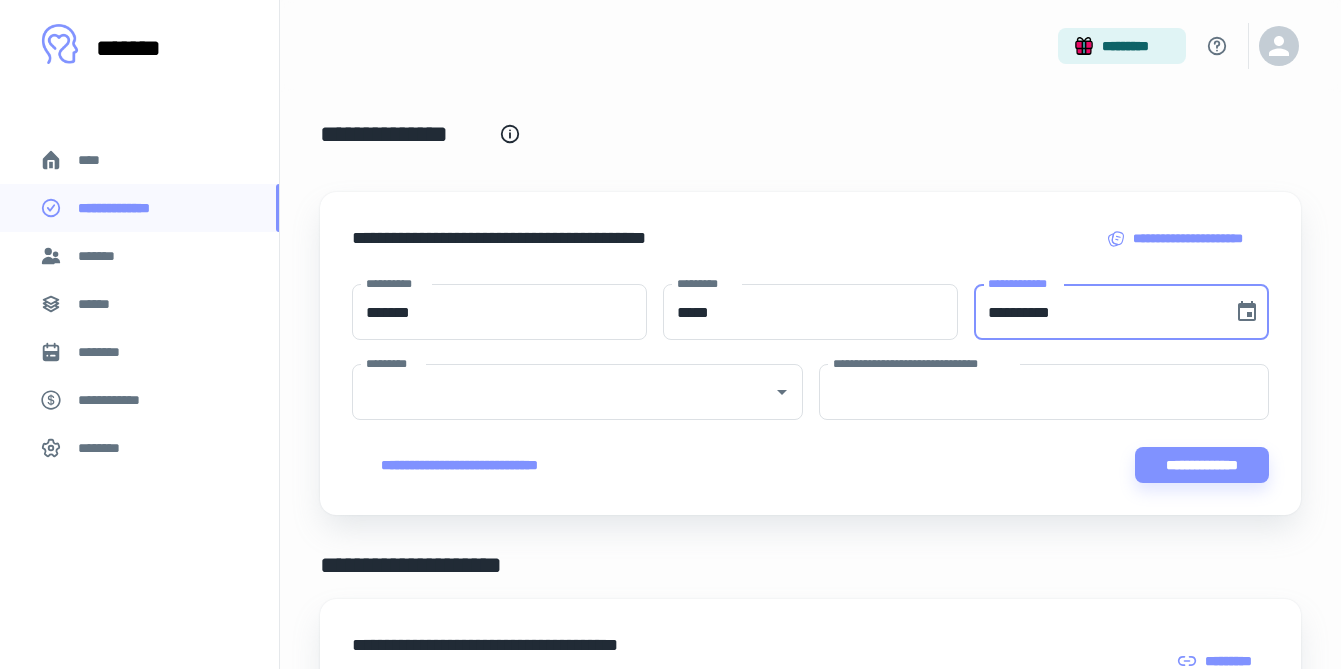 click on "**********" at bounding box center (1096, 312) 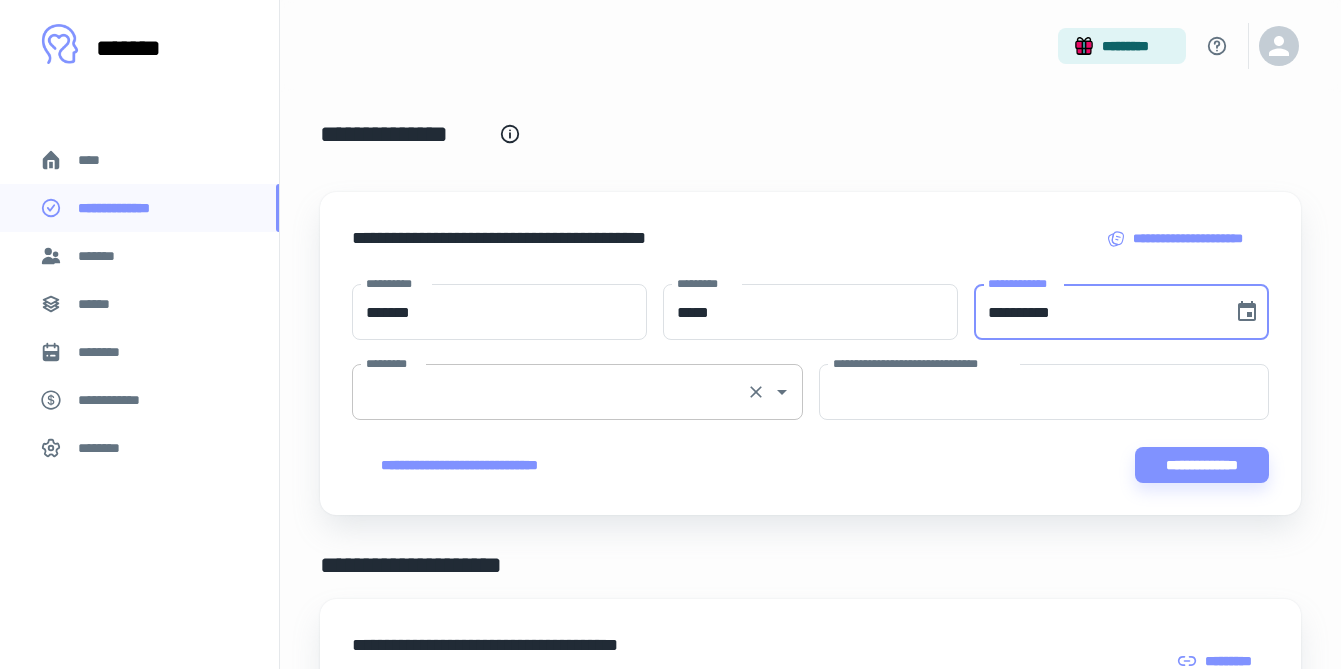 click on "*********" at bounding box center [549, 392] 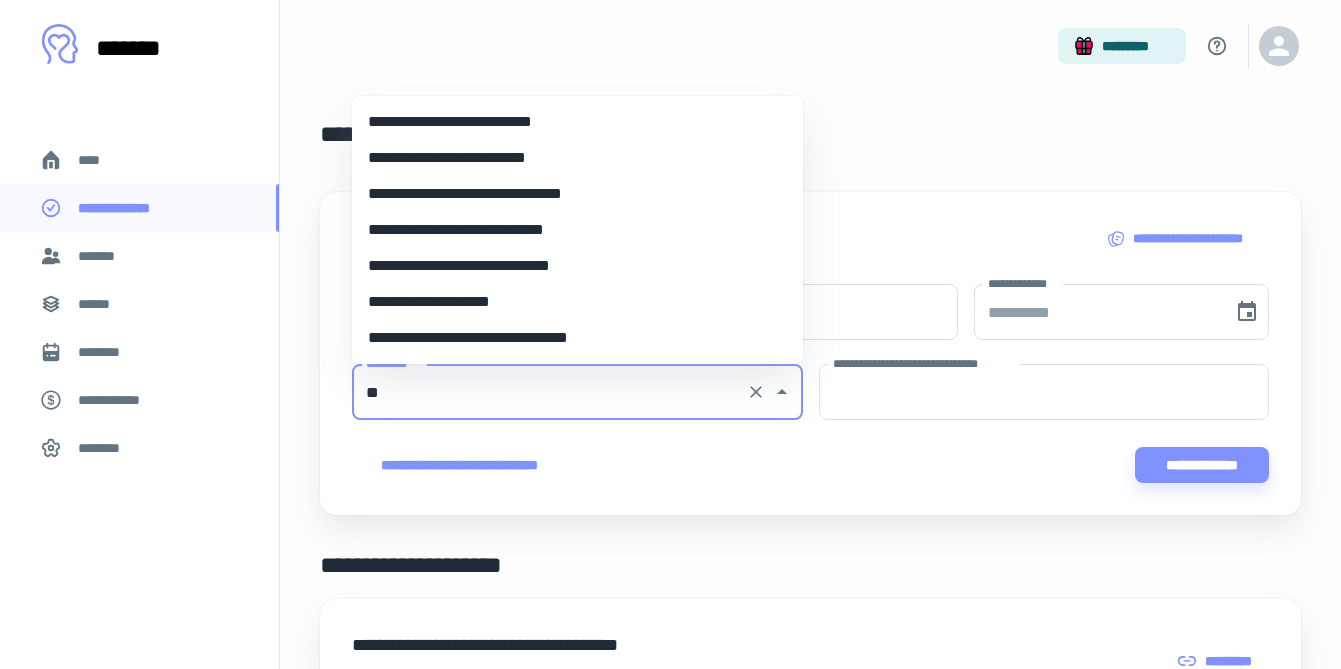 scroll, scrollTop: 0, scrollLeft: 0, axis: both 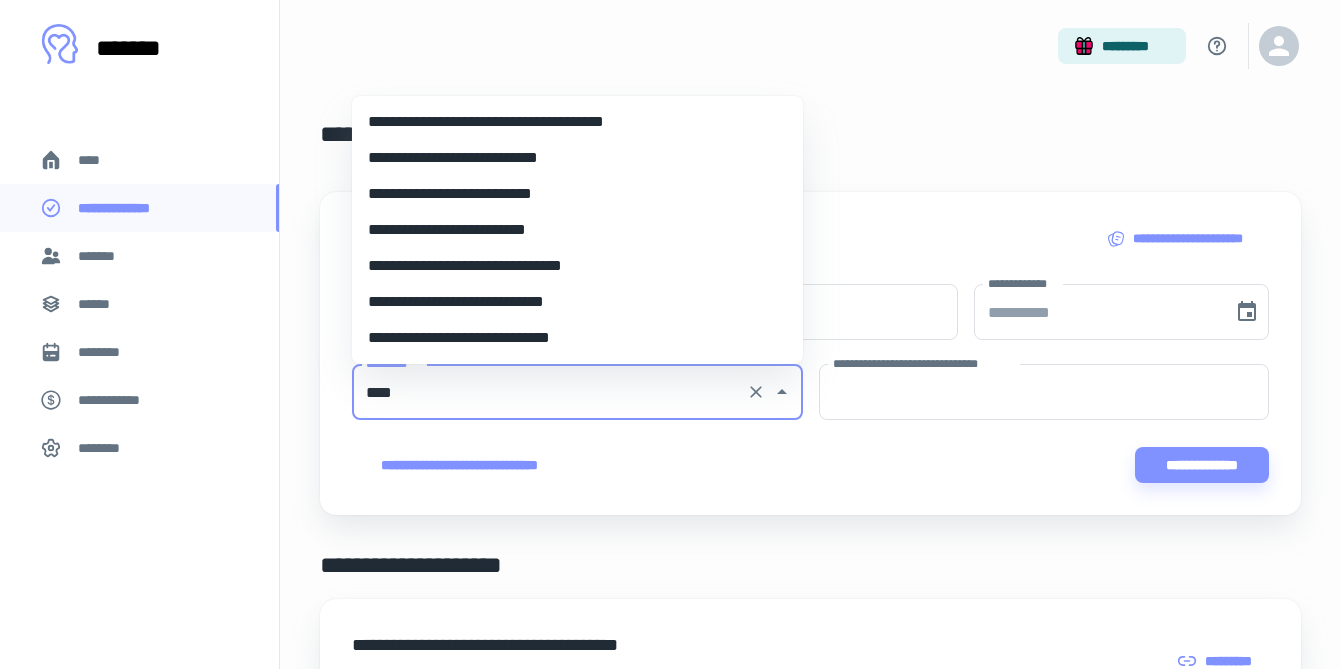 click on "**********" at bounding box center [577, 194] 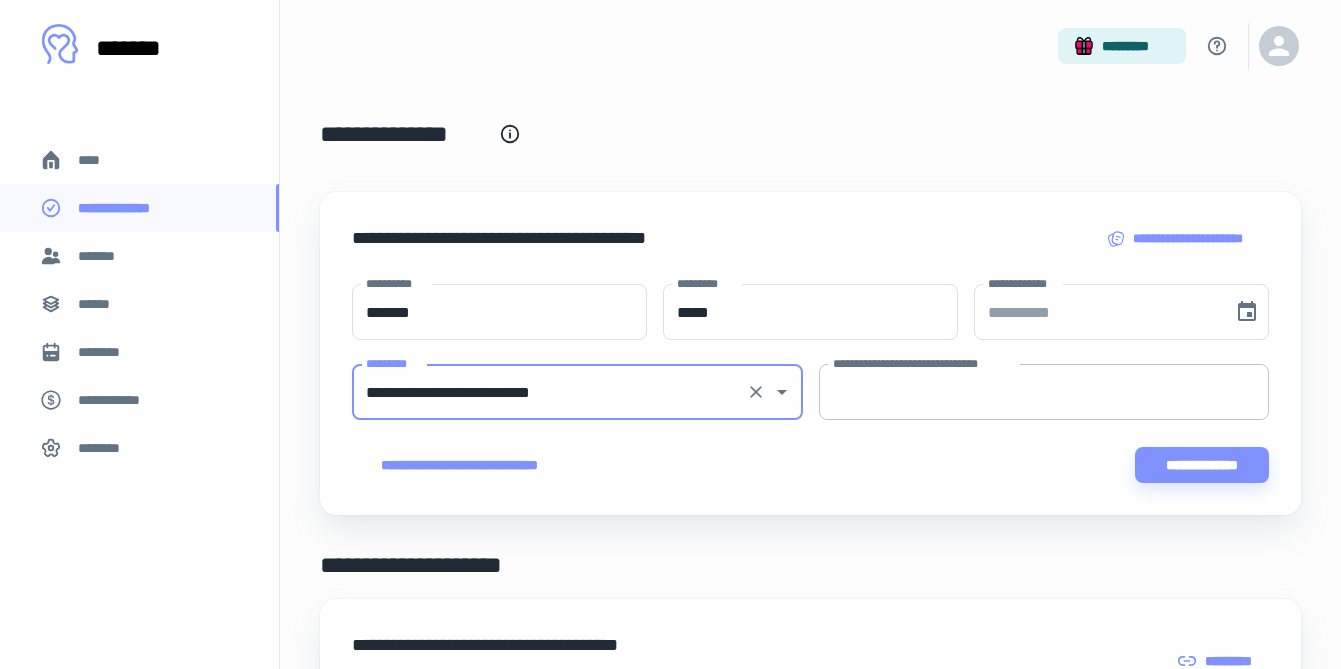 type on "**********" 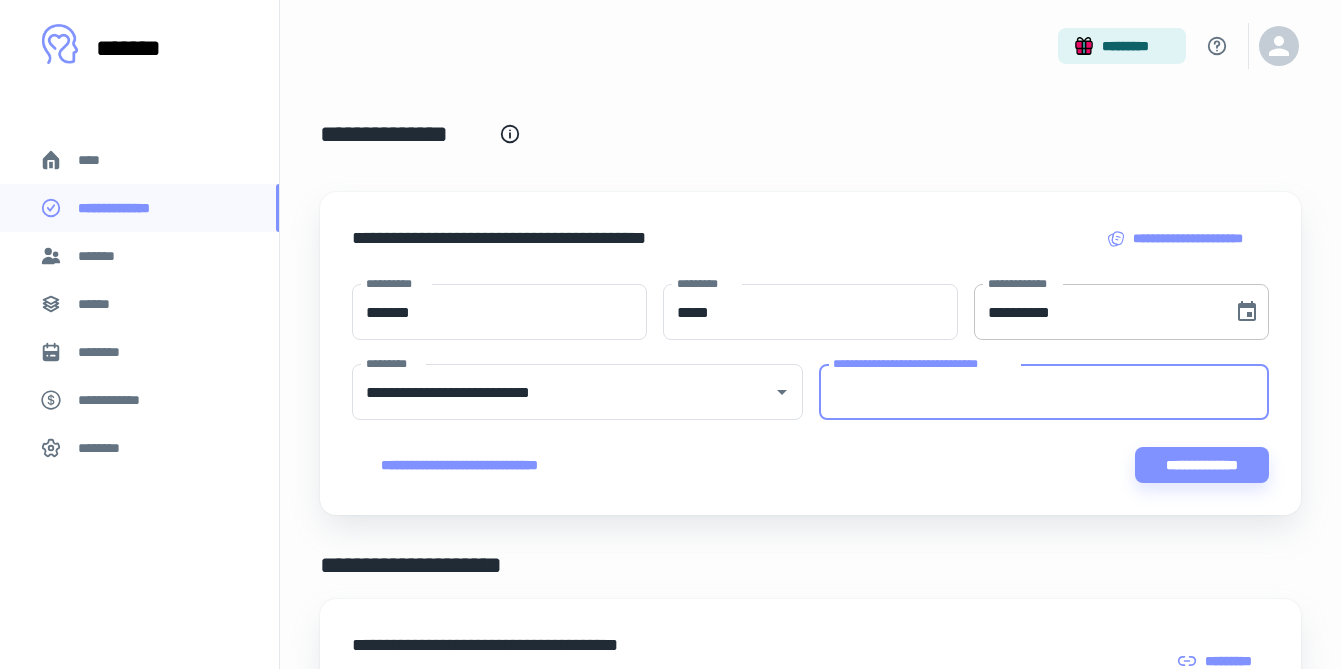 click on "**********" at bounding box center (1096, 312) 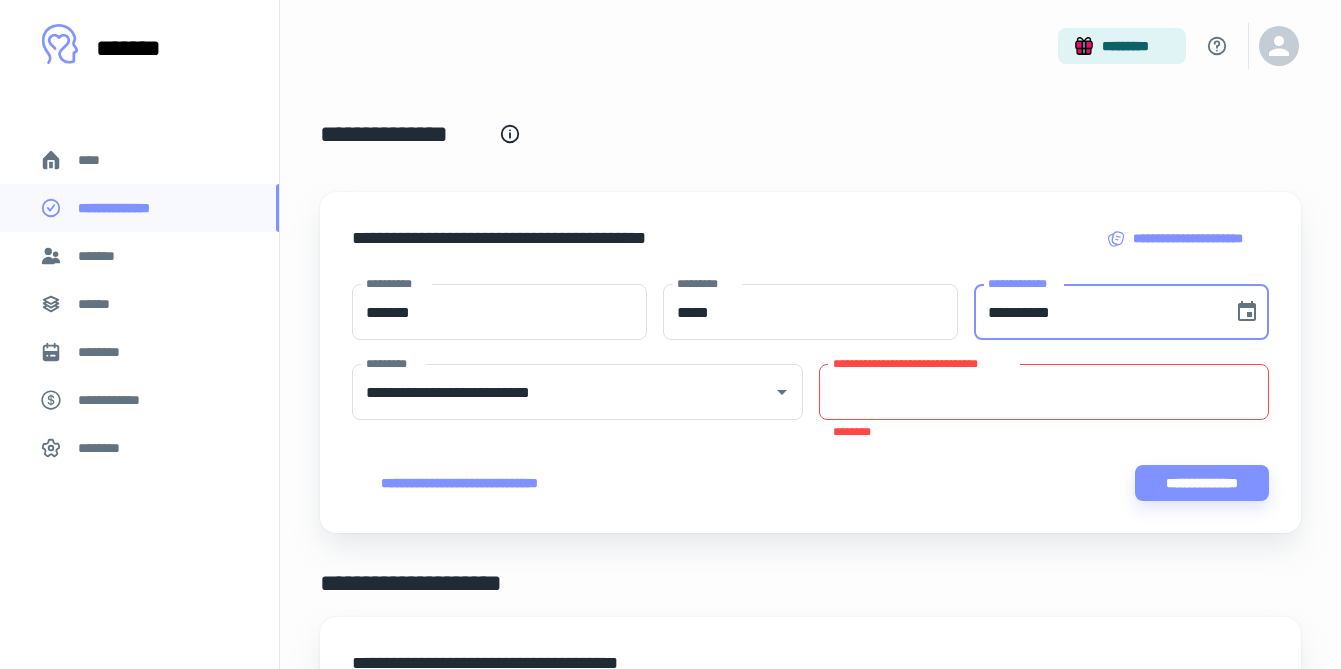type on "**********" 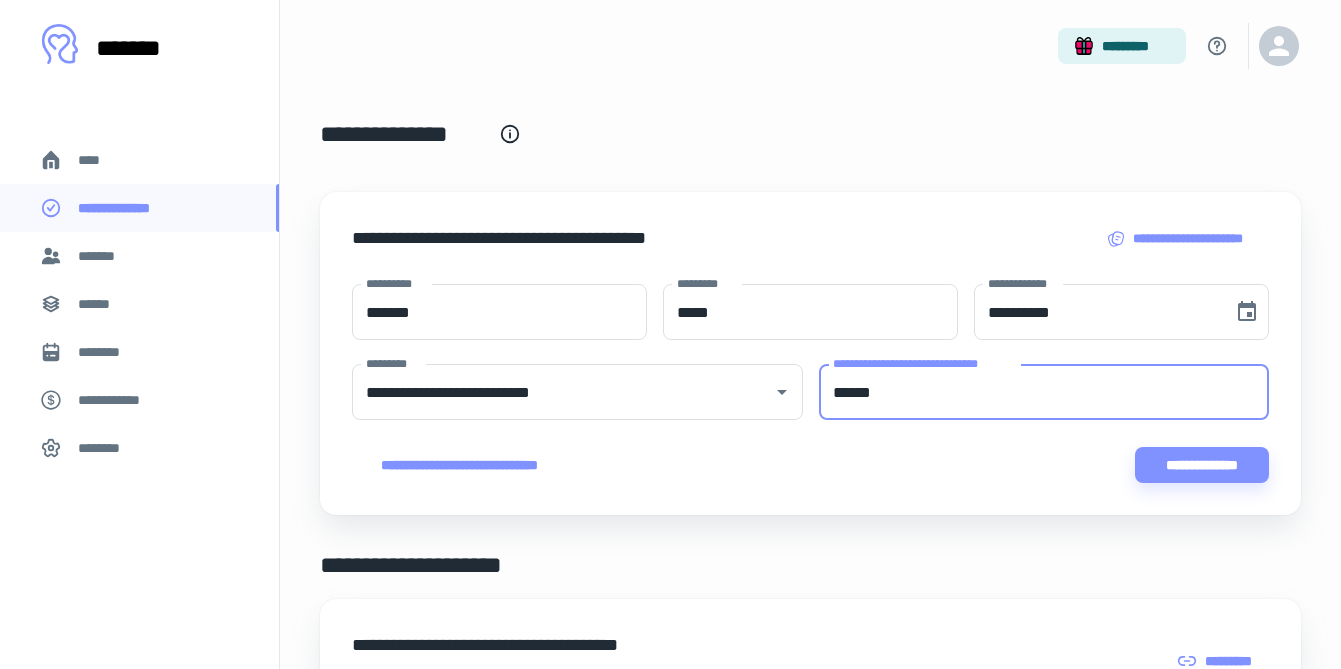 click on "******" at bounding box center [1044, 392] 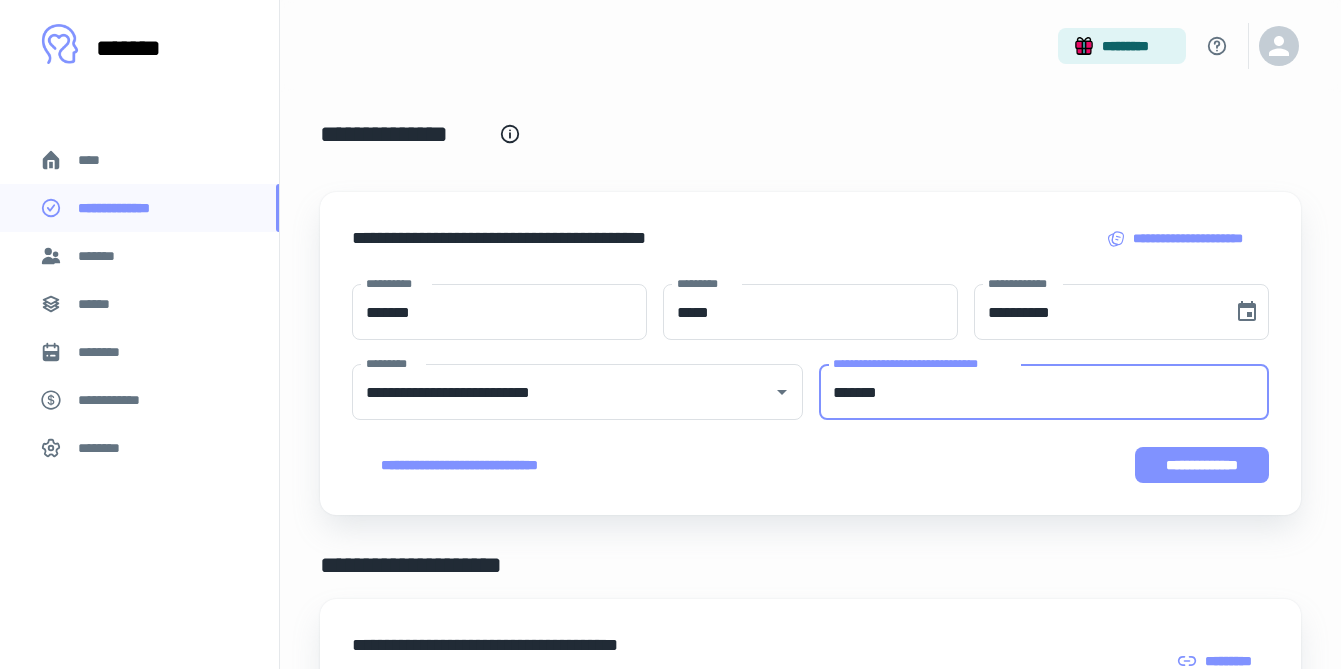 type on "*******" 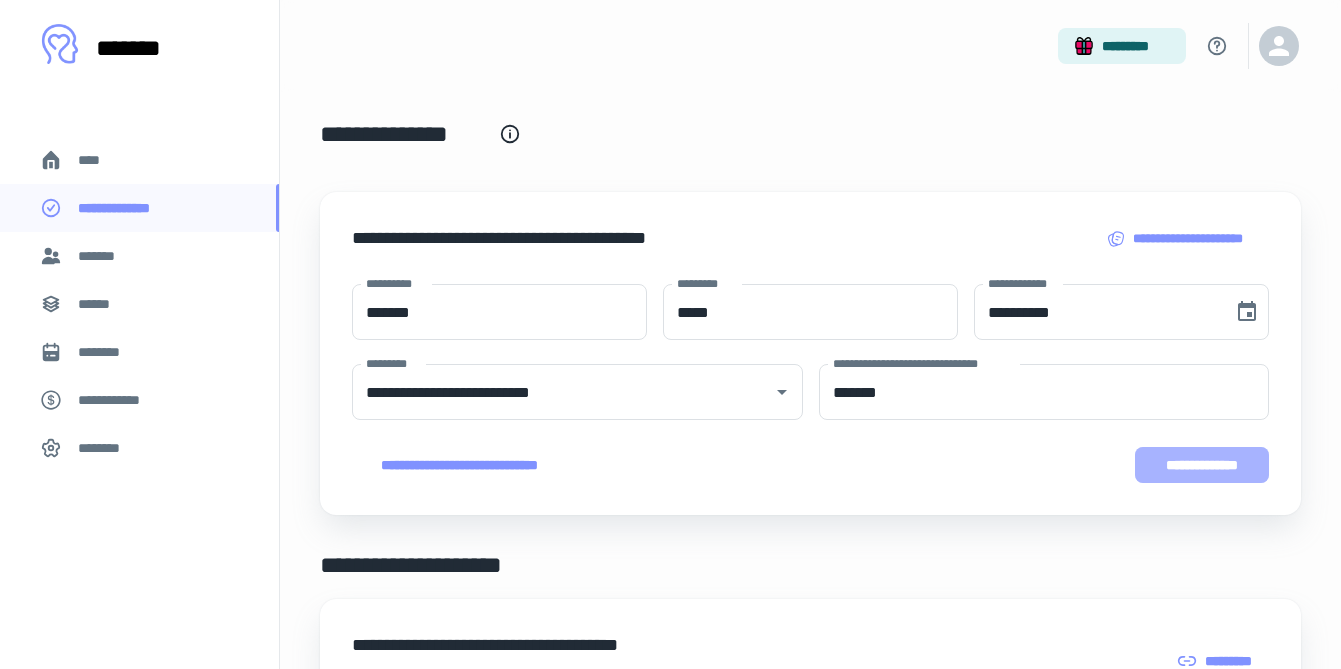 click on "**********" at bounding box center (1202, 465) 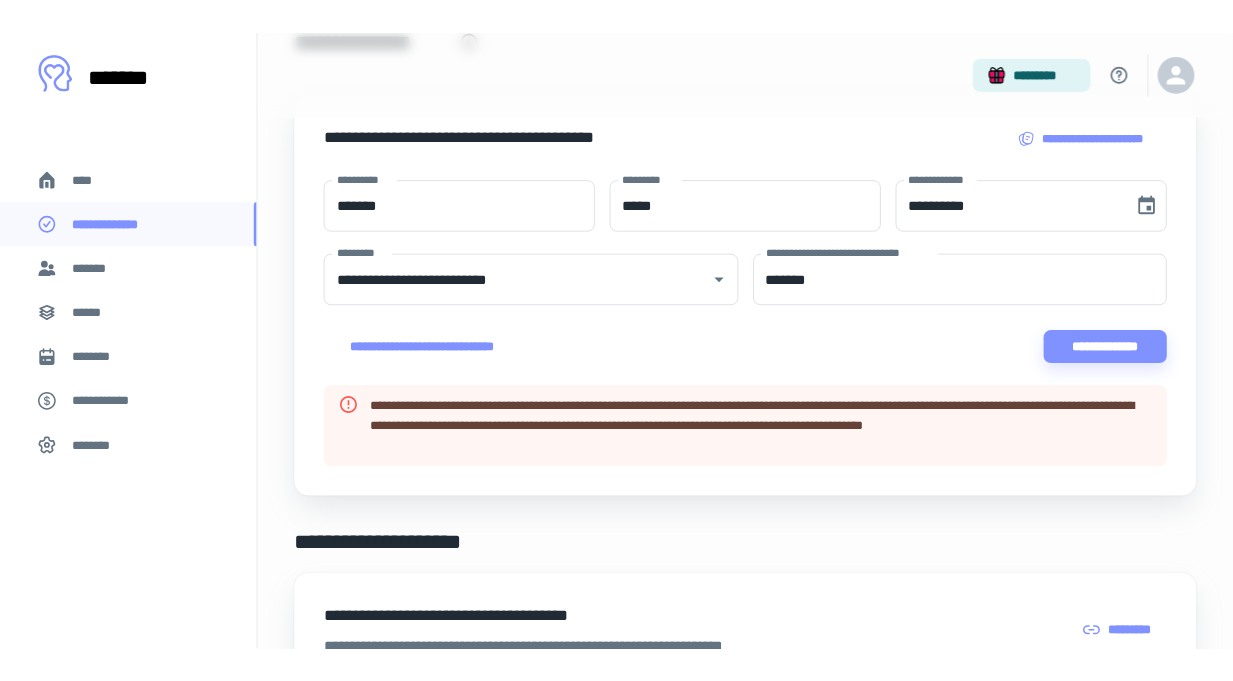 scroll, scrollTop: 0, scrollLeft: 0, axis: both 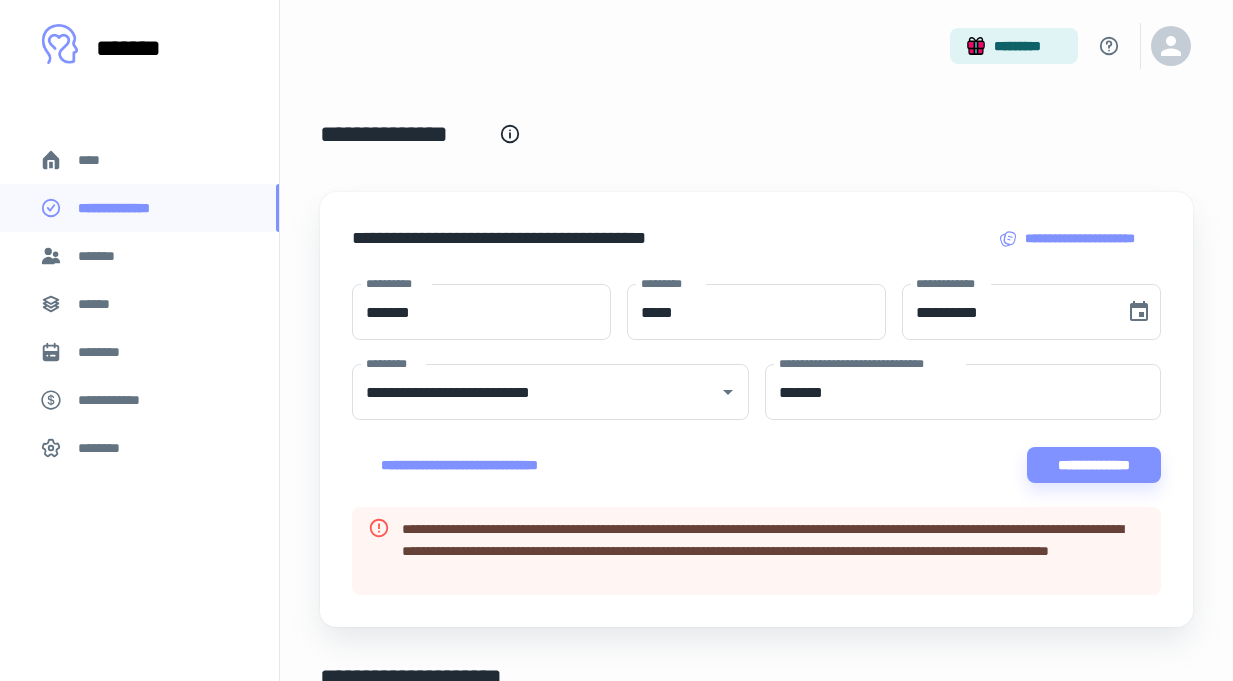 click on "******" at bounding box center (100, 304) 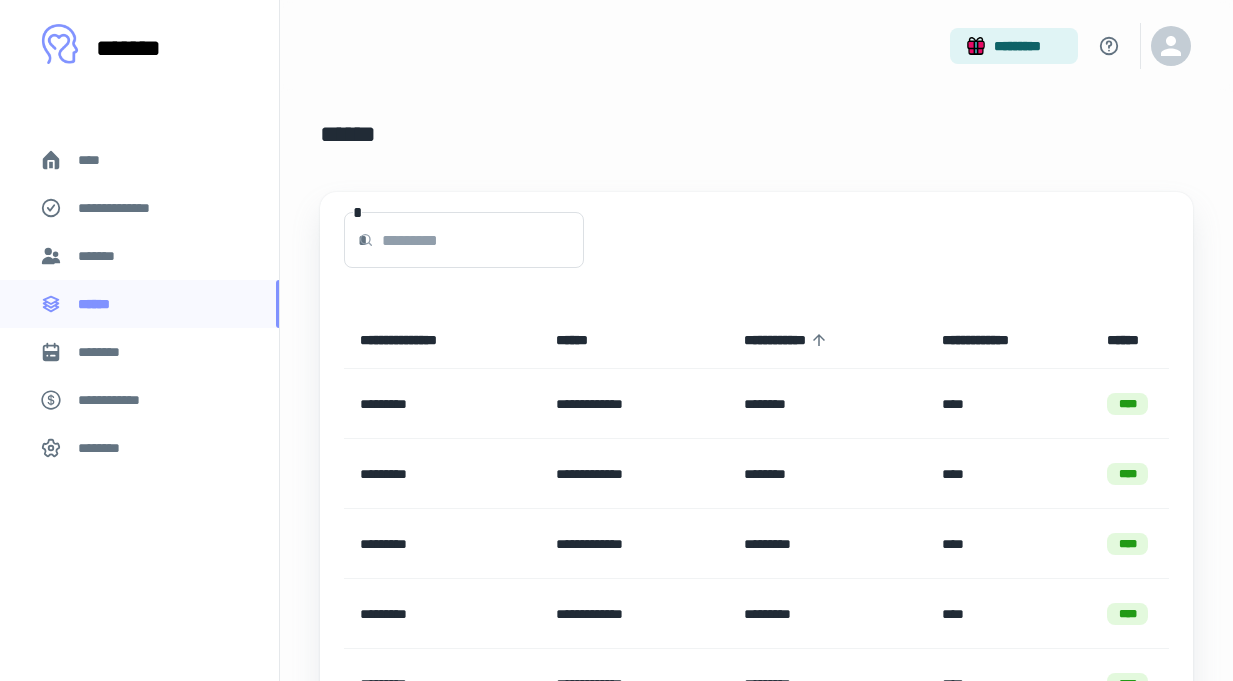 click on "*******" at bounding box center [100, 256] 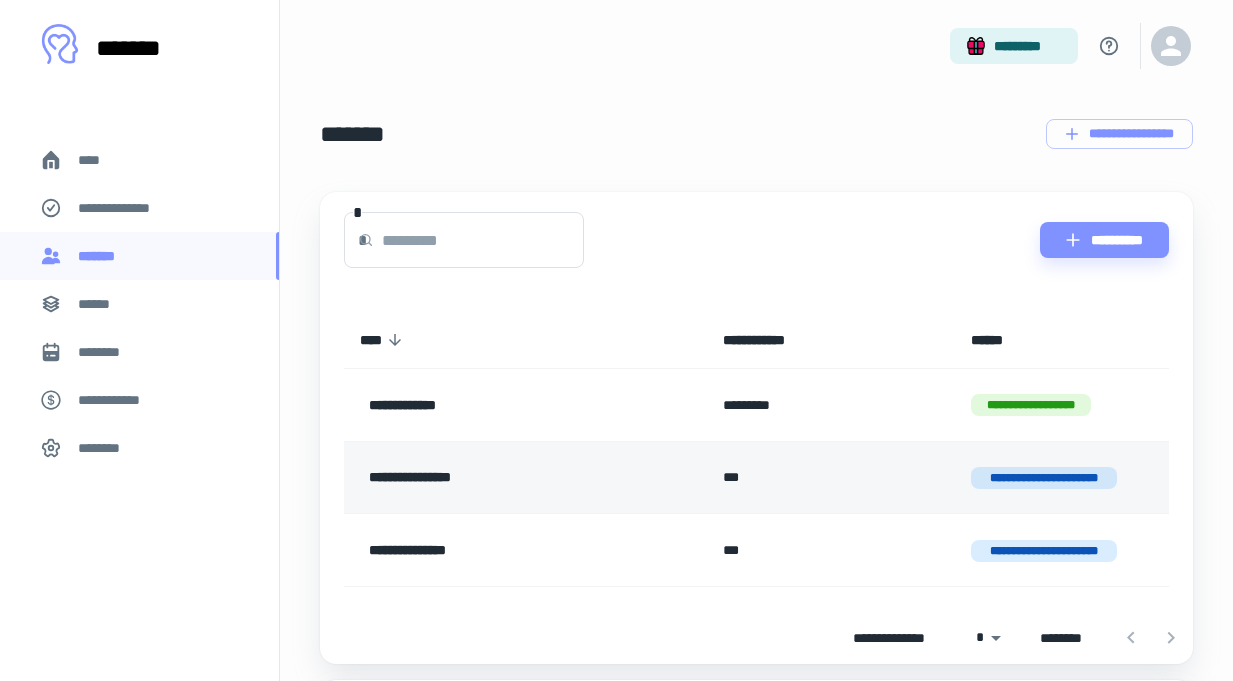 click on "**********" at bounding box center [1062, 477] 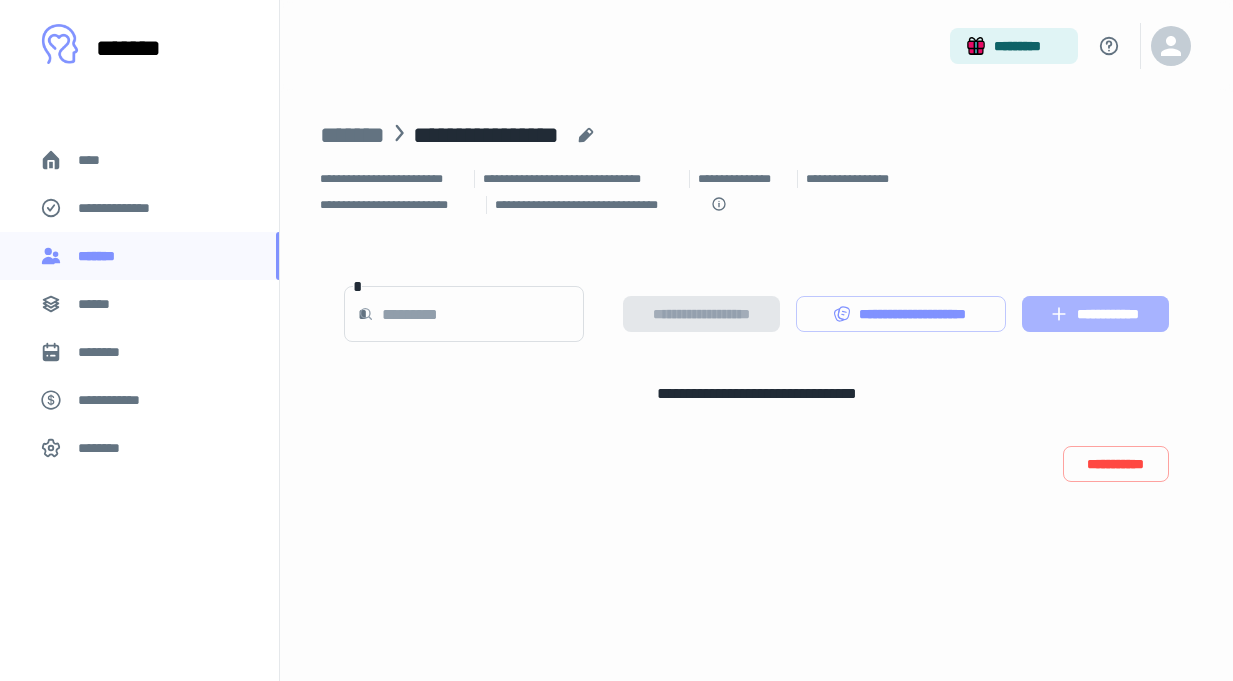 click on "**********" at bounding box center [1095, 314] 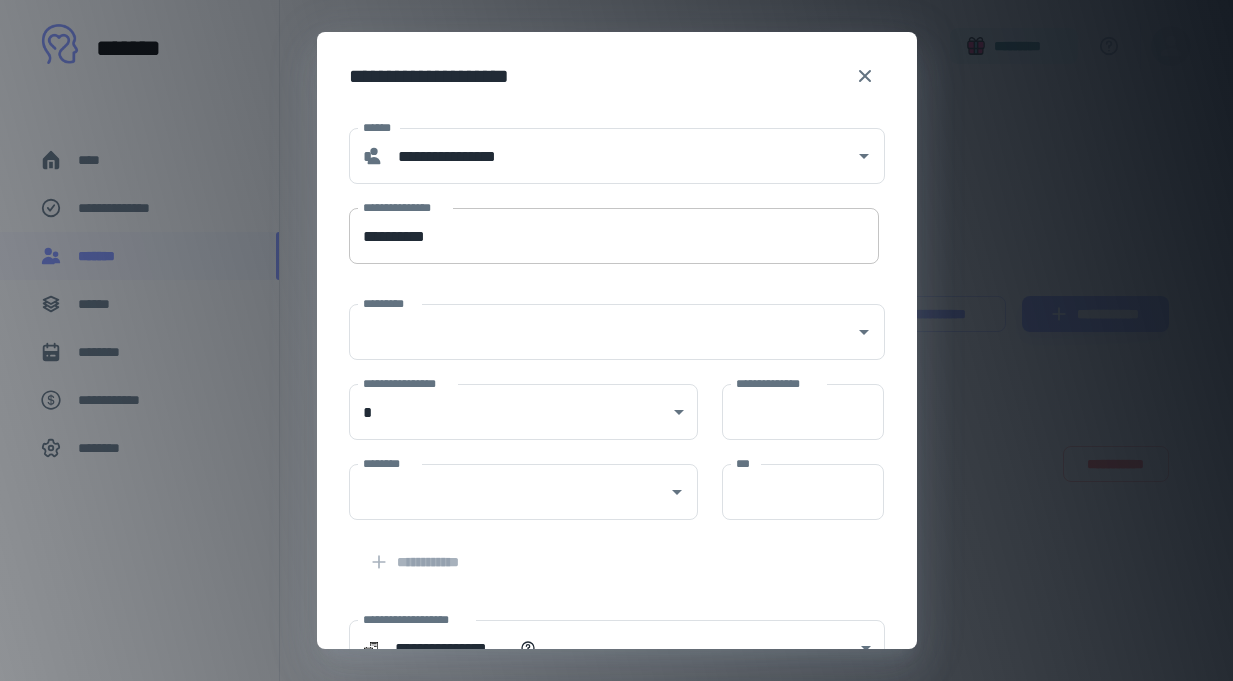 click on "**********" at bounding box center [614, 236] 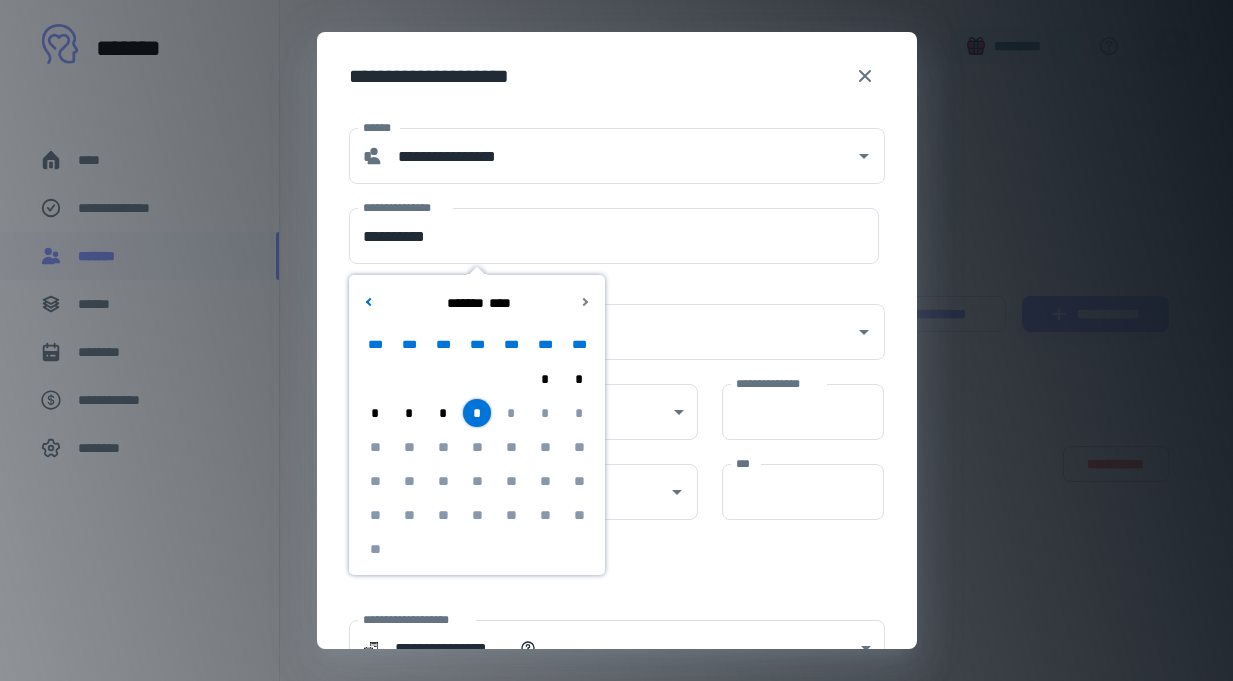 click on "*" at bounding box center (443, 413) 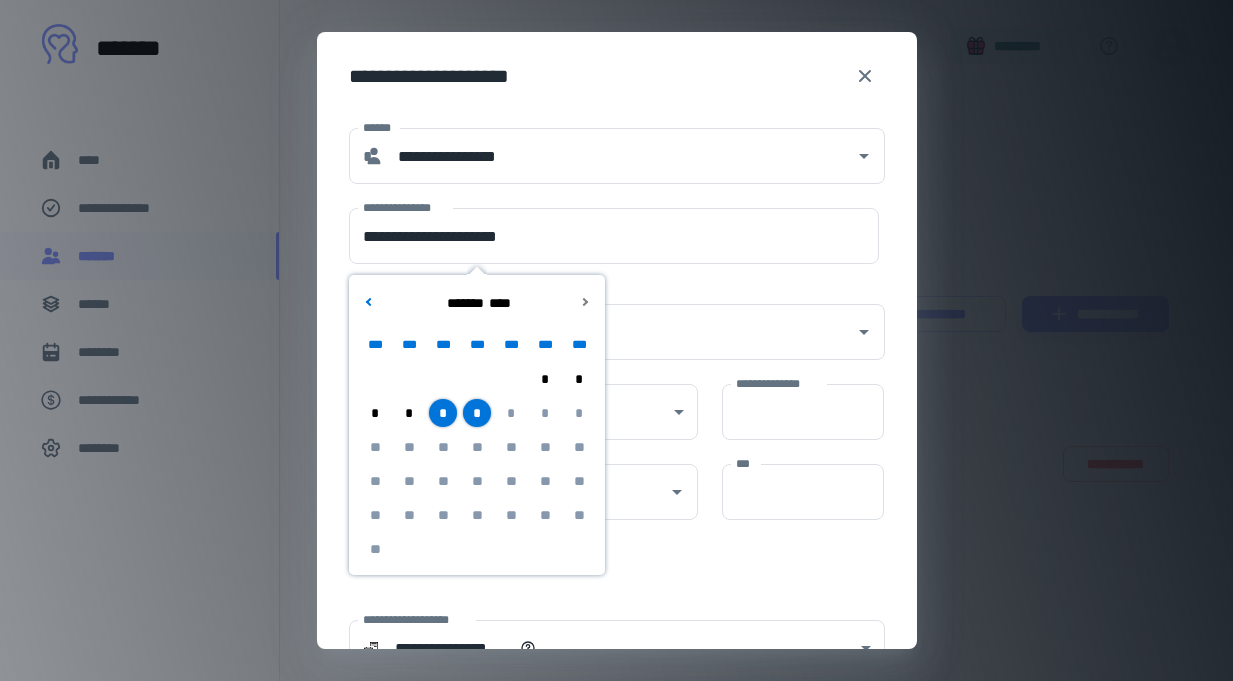 click on "*" at bounding box center (477, 413) 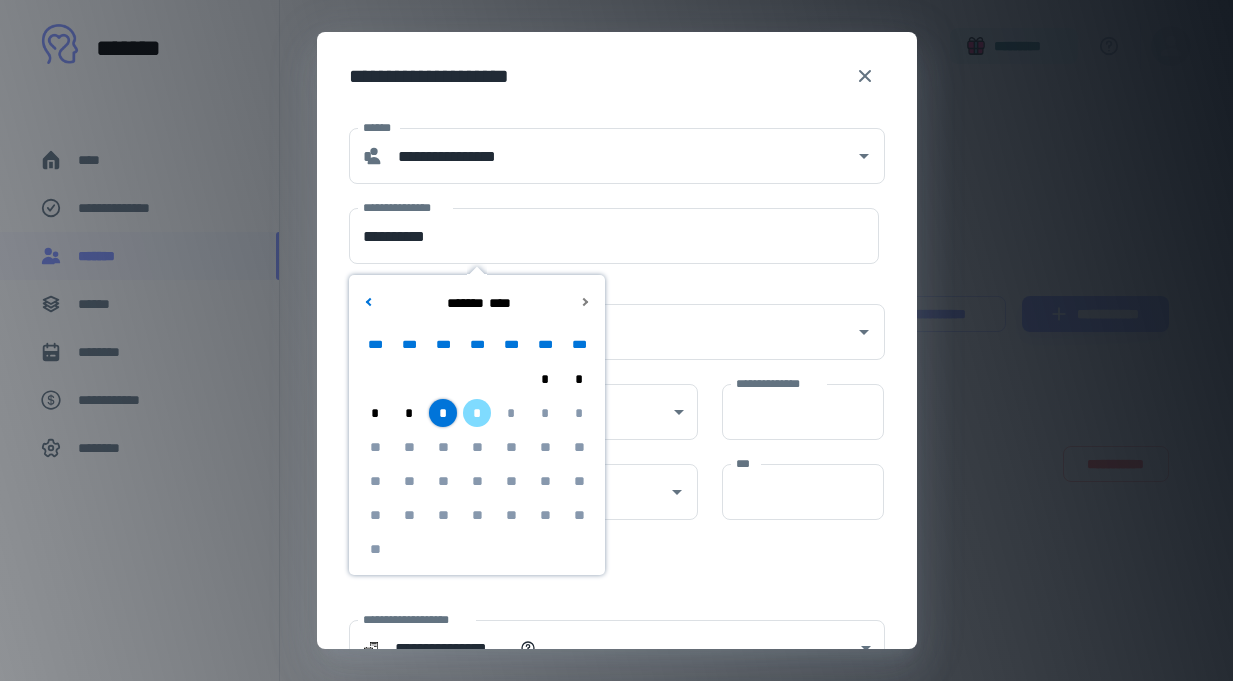 click on "********* *********" at bounding box center [605, 320] 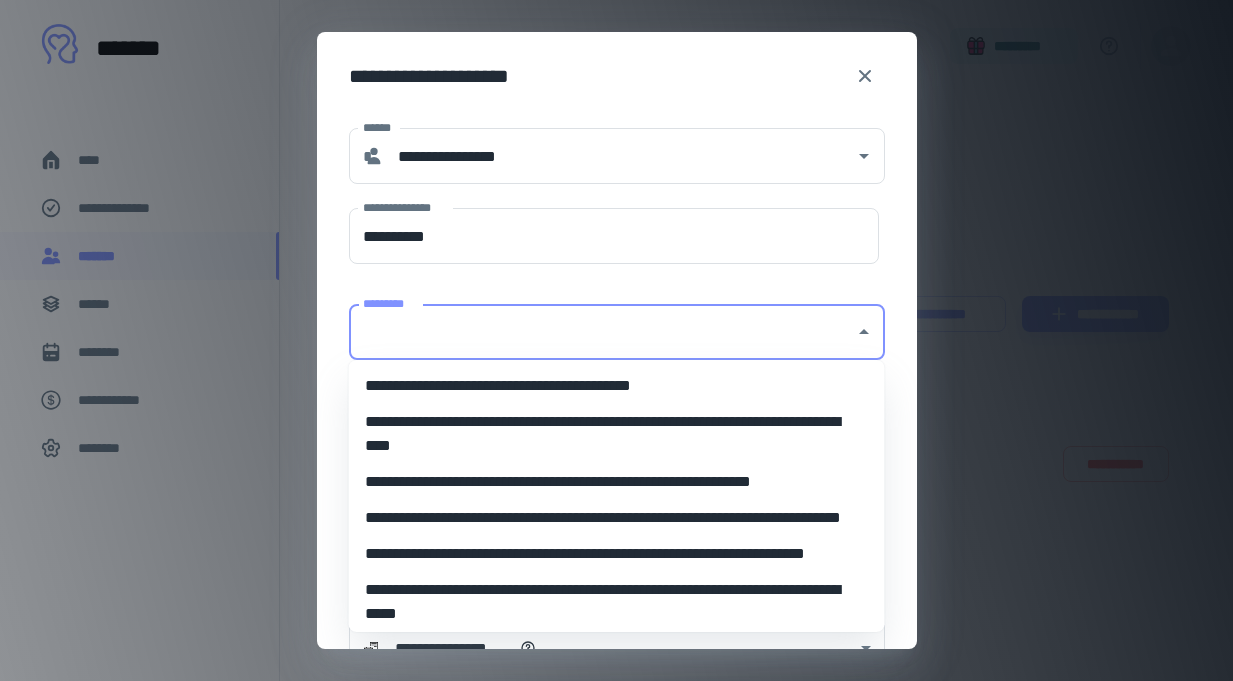 click on "*********" at bounding box center [602, 332] 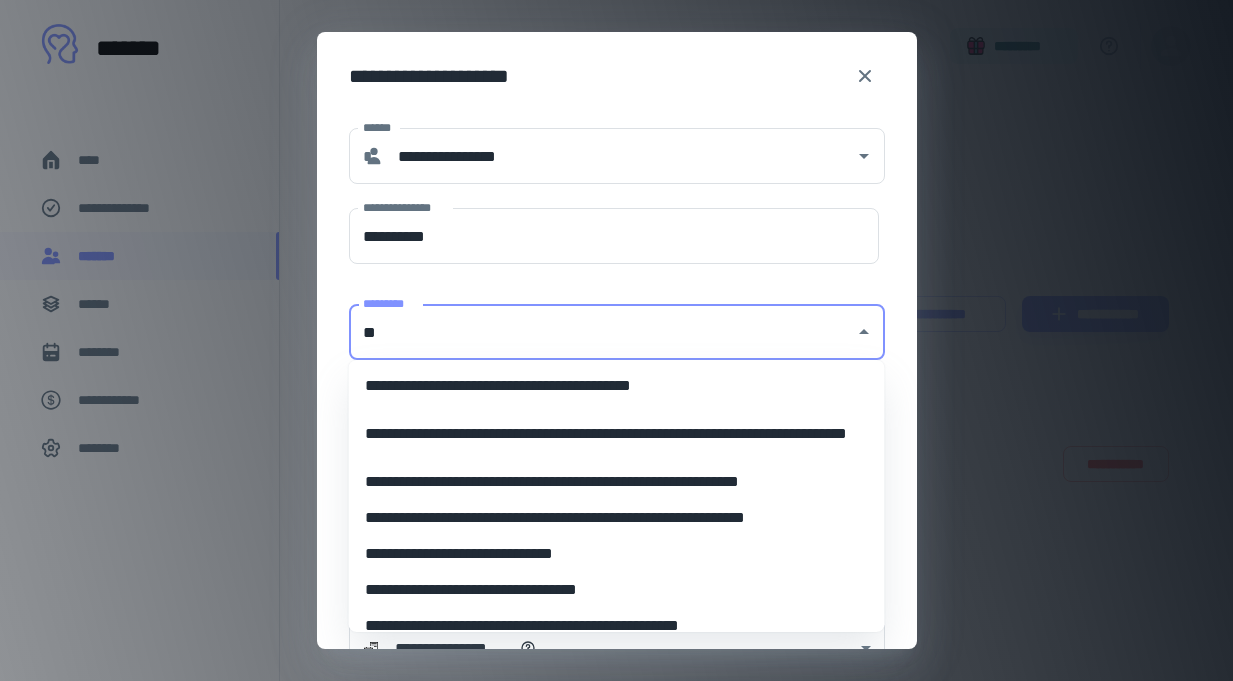 type on "*" 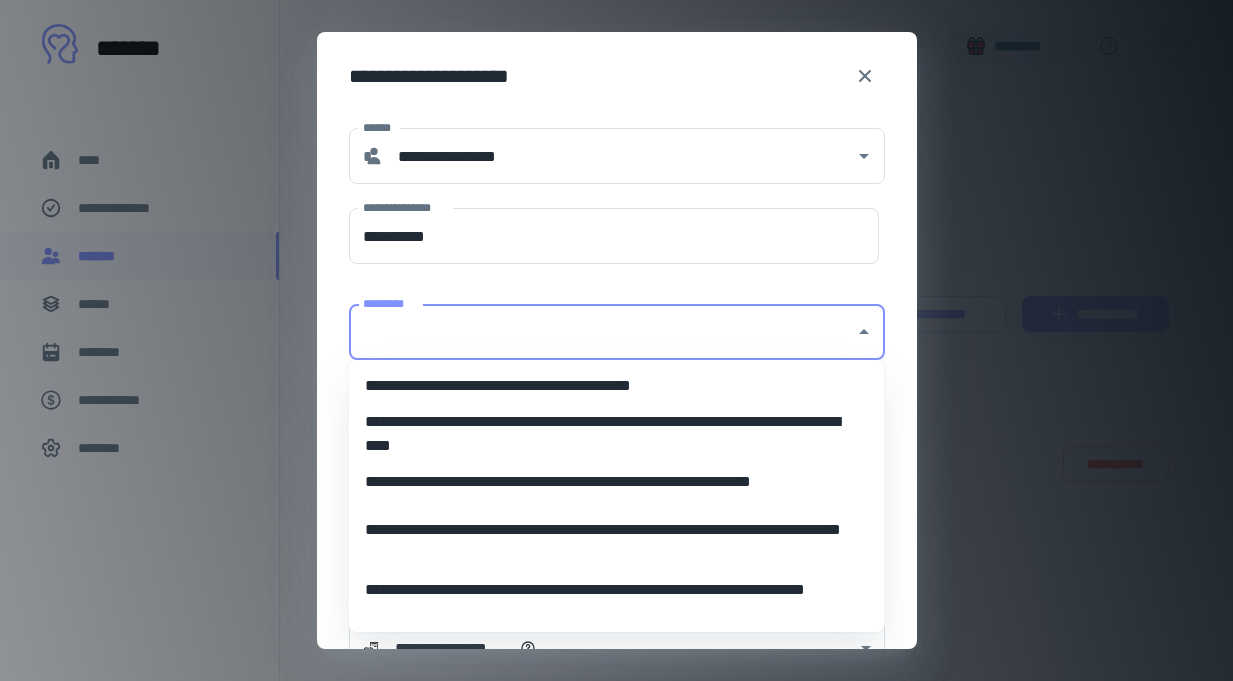 type on "*" 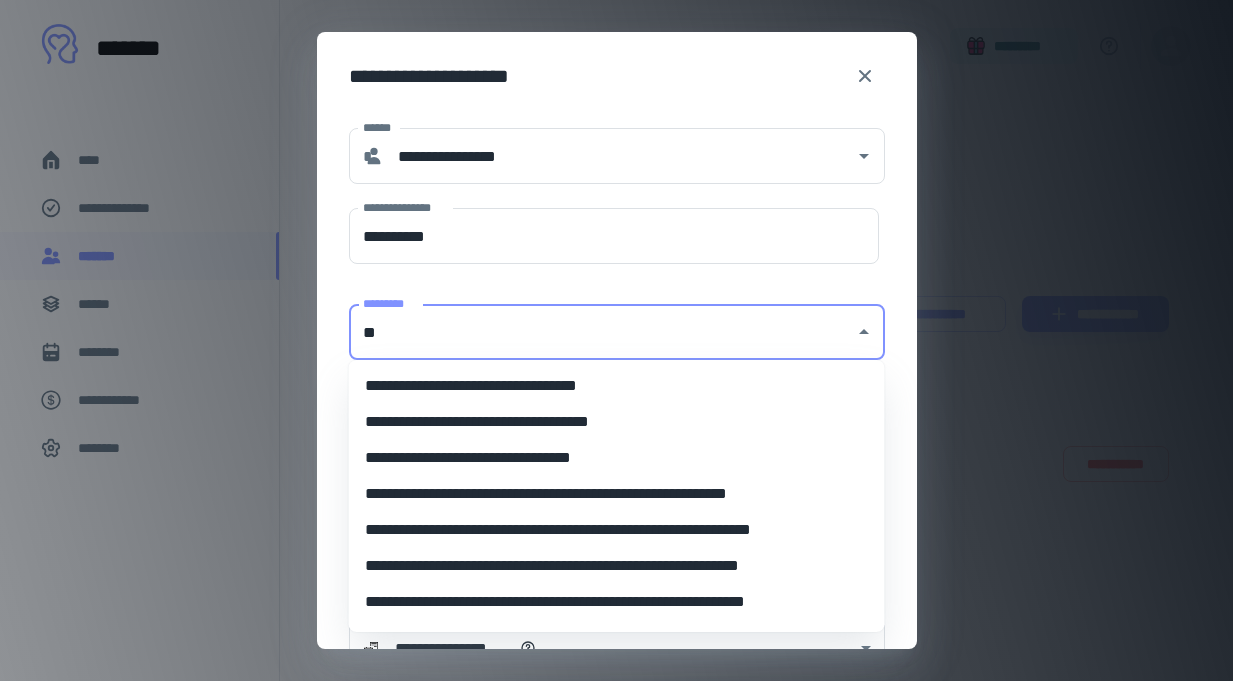 type on "*" 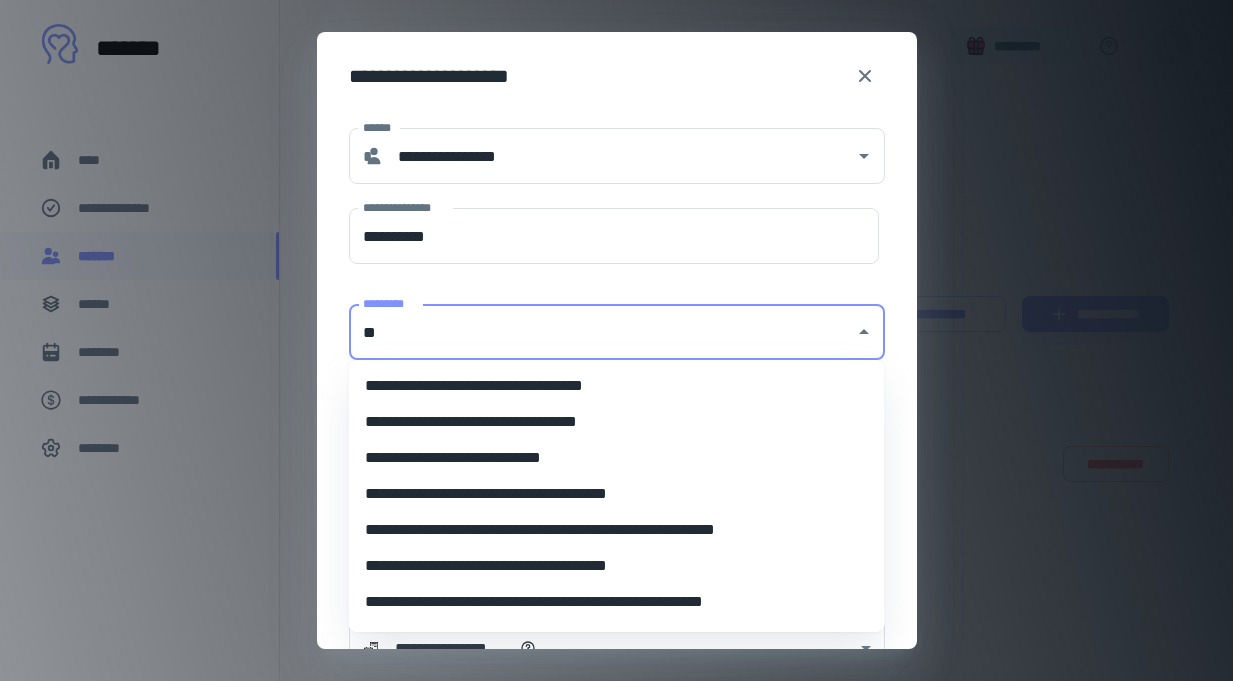 type on "*" 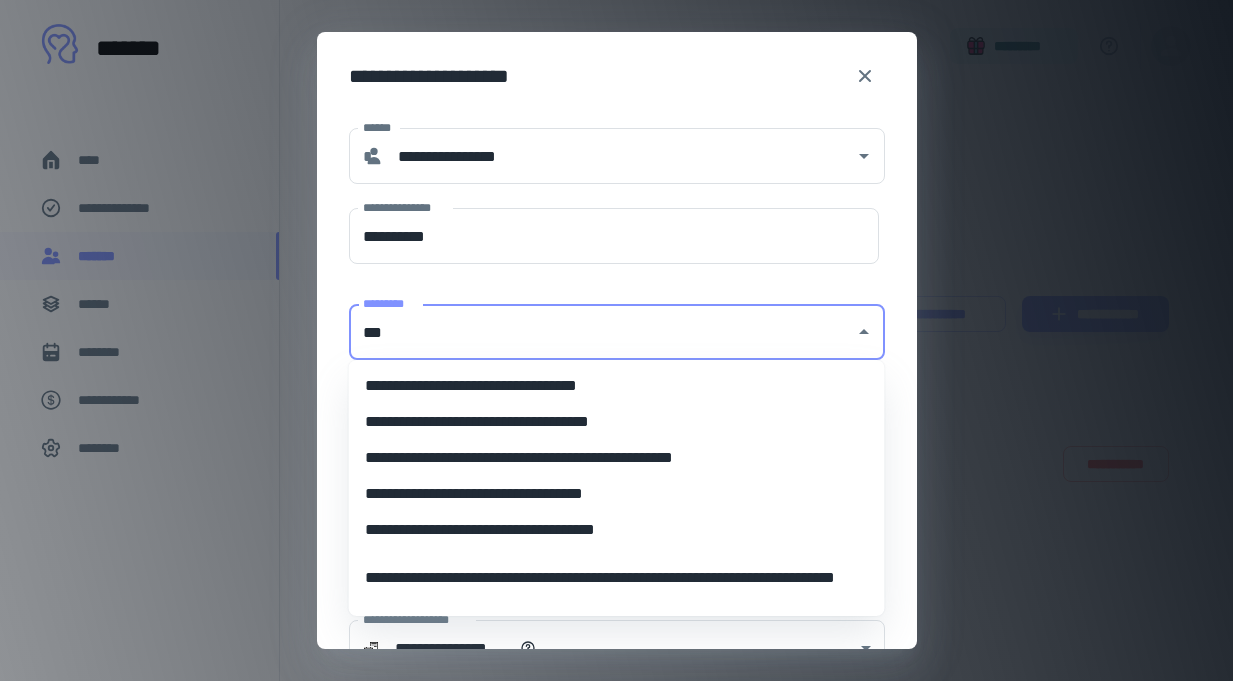 click on "**********" at bounding box center (617, 422) 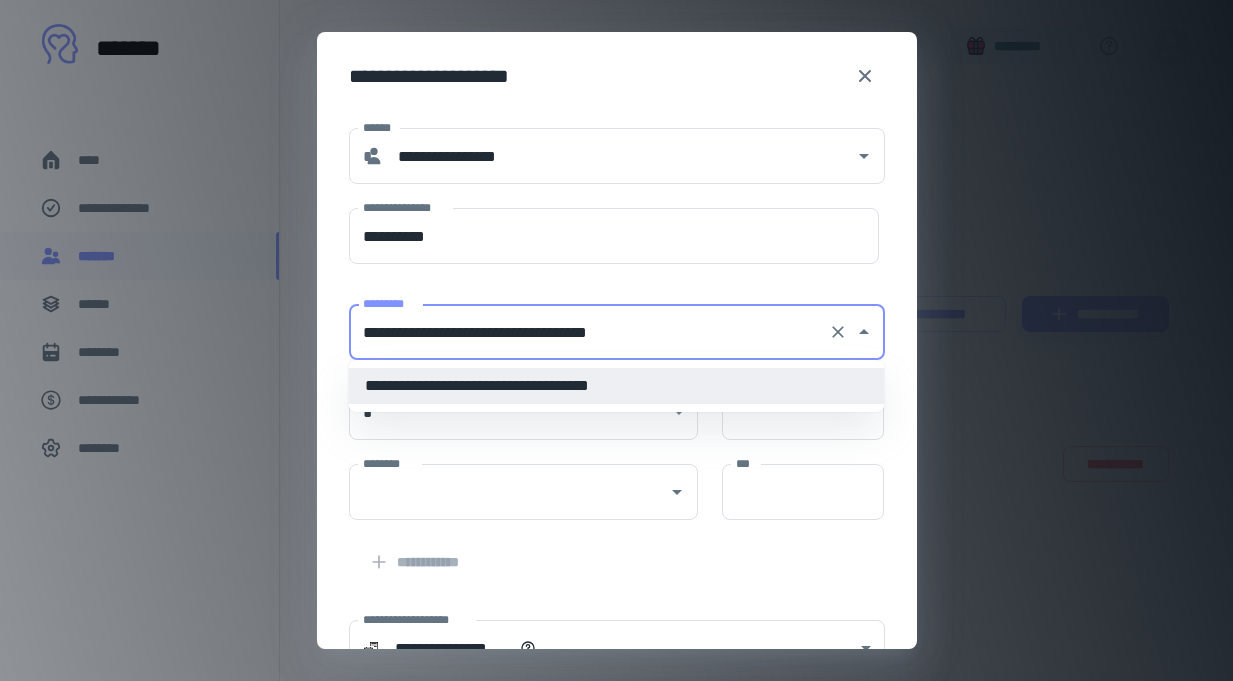 type on "**********" 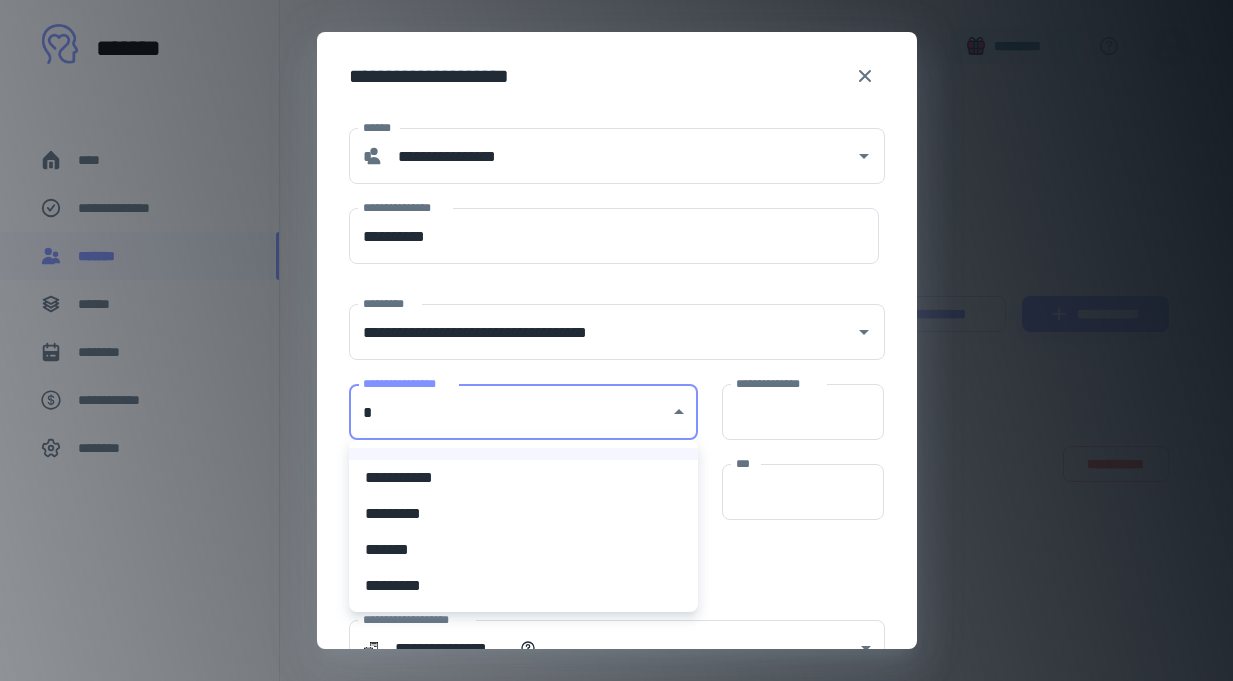 click on "**********" at bounding box center [616, 340] 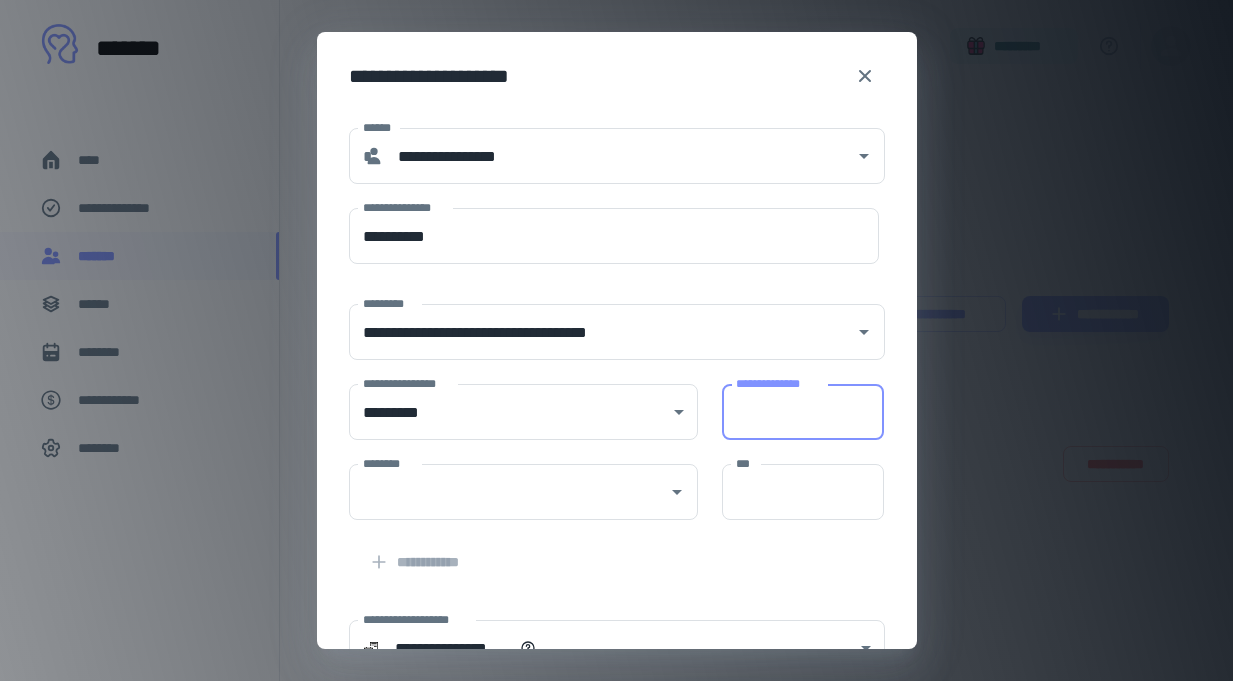 click on "**********" at bounding box center [803, 412] 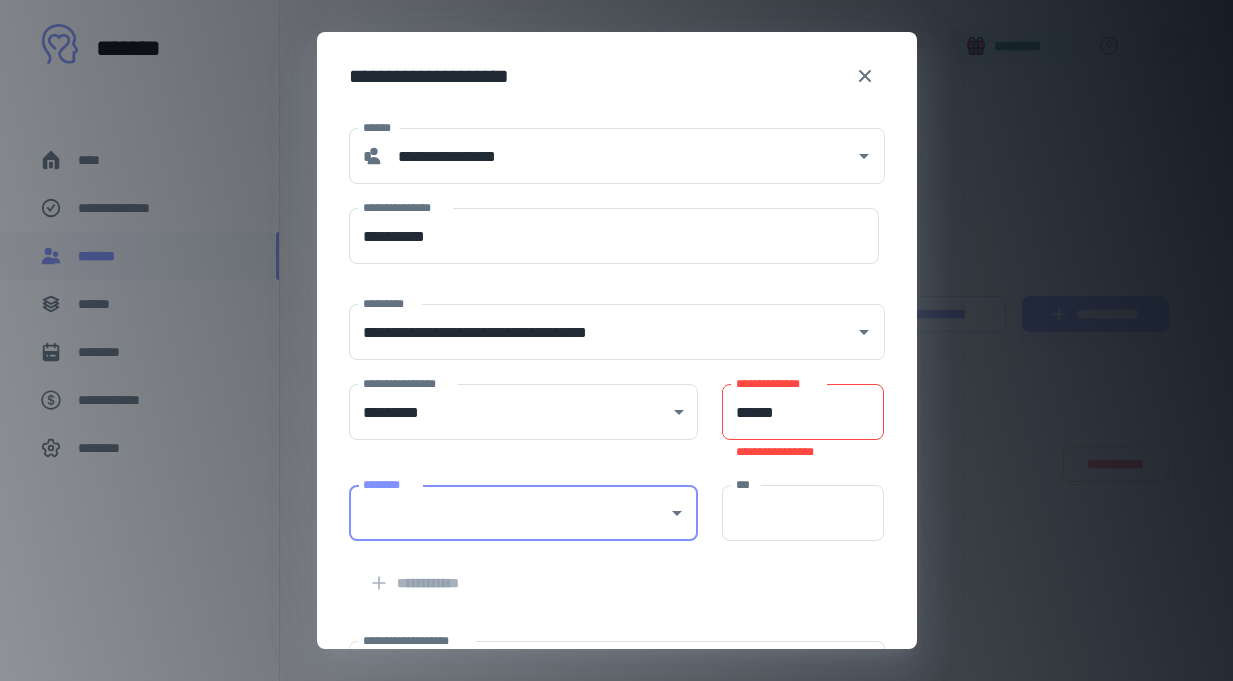 click on "******" at bounding box center (803, 412) 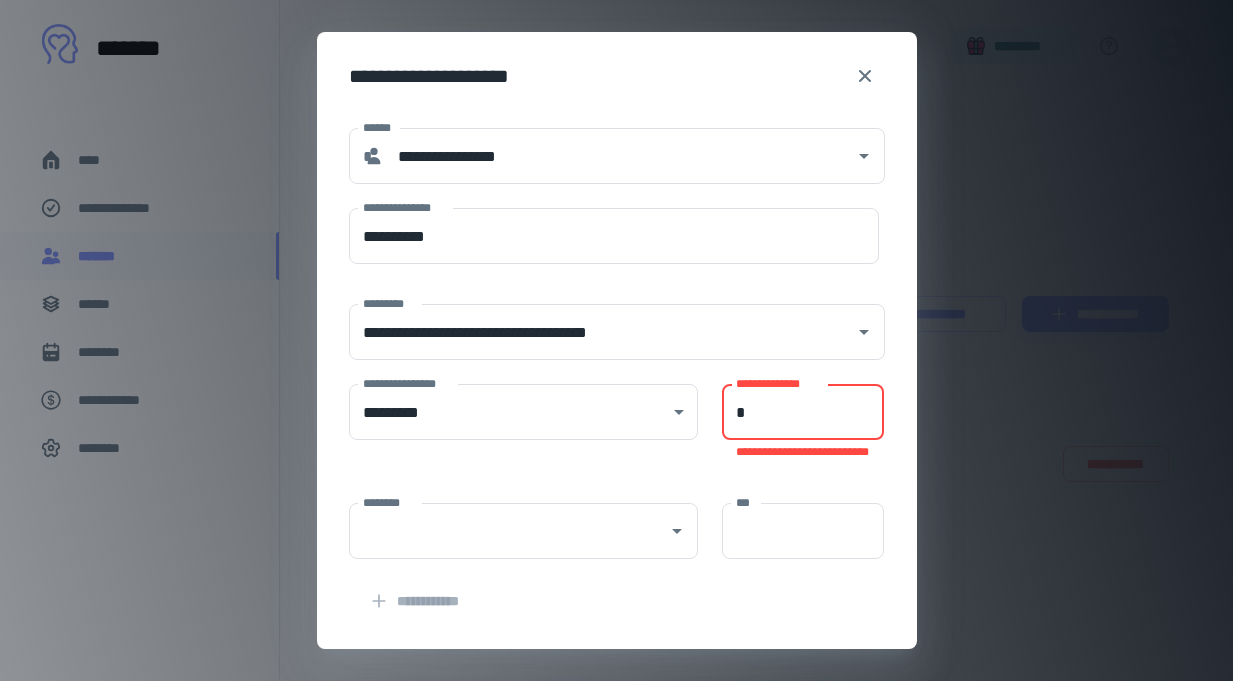 type on "*" 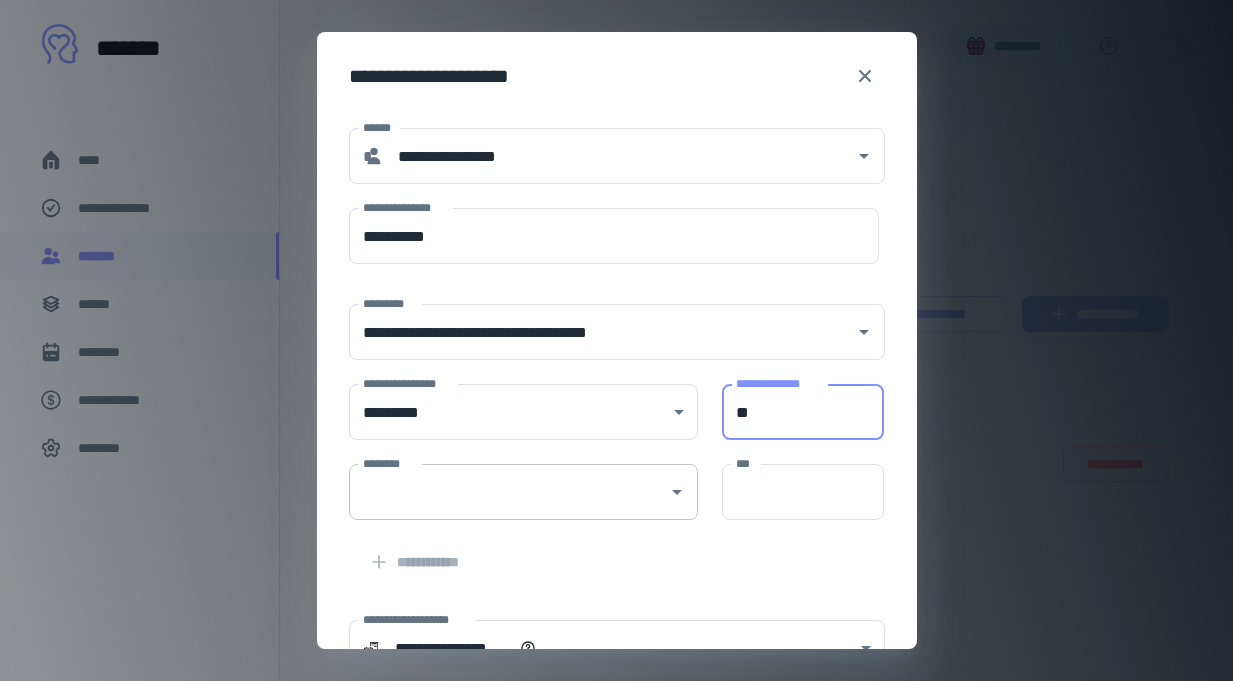 type on "**" 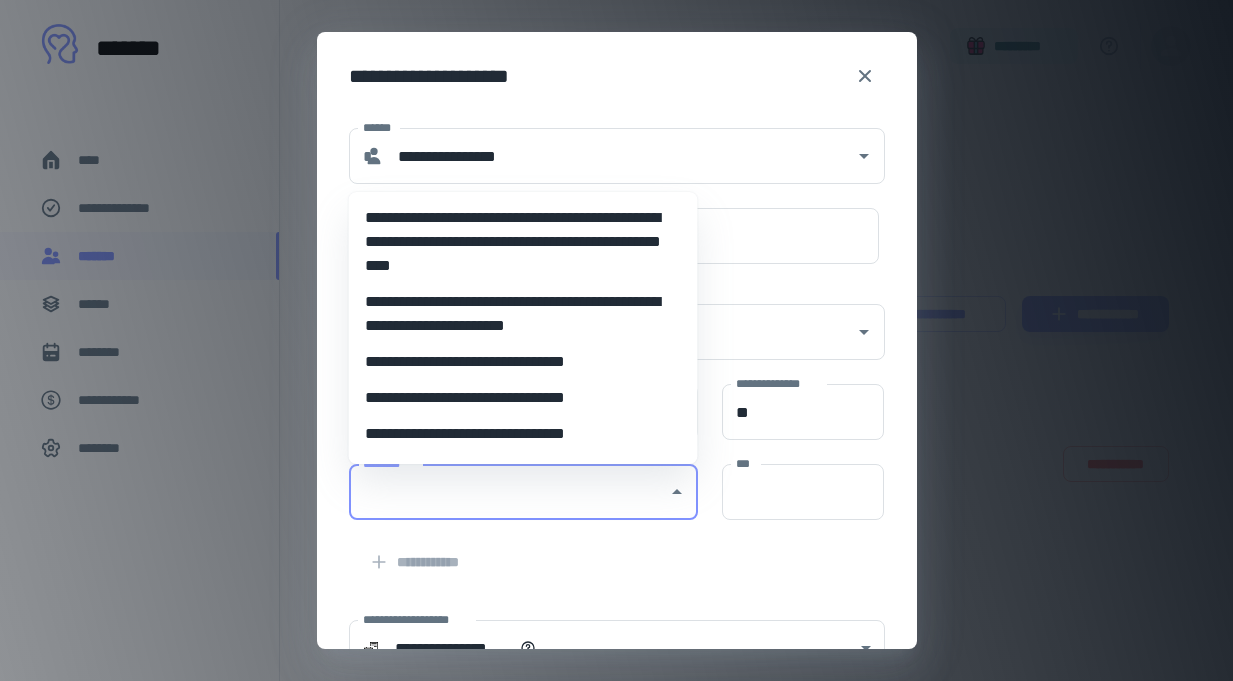 click on "**********" at bounding box center [523, 434] 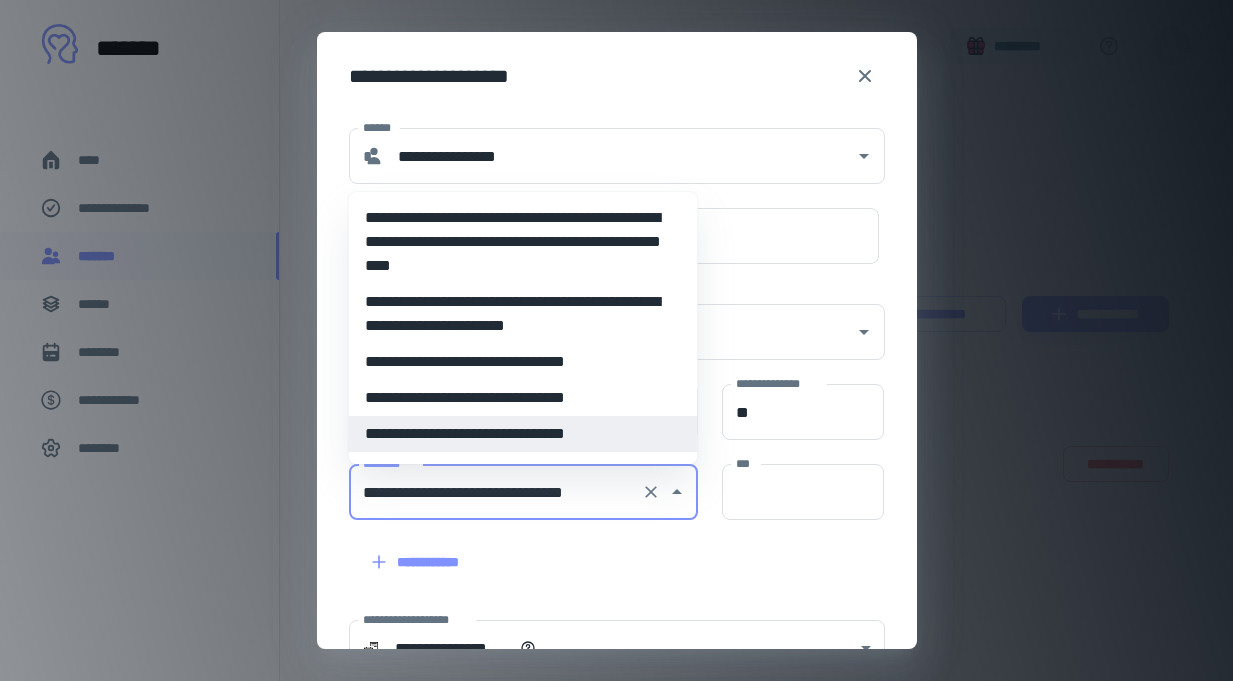 click on "**********" at bounding box center (495, 492) 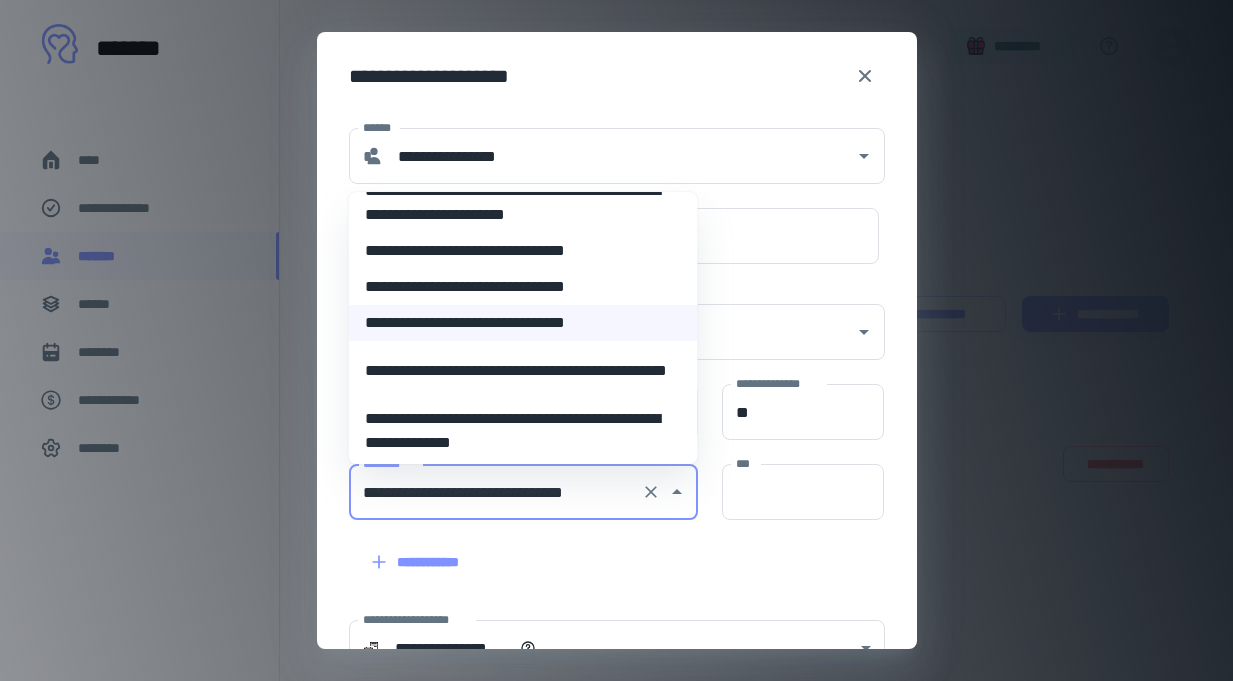 scroll, scrollTop: 112, scrollLeft: 0, axis: vertical 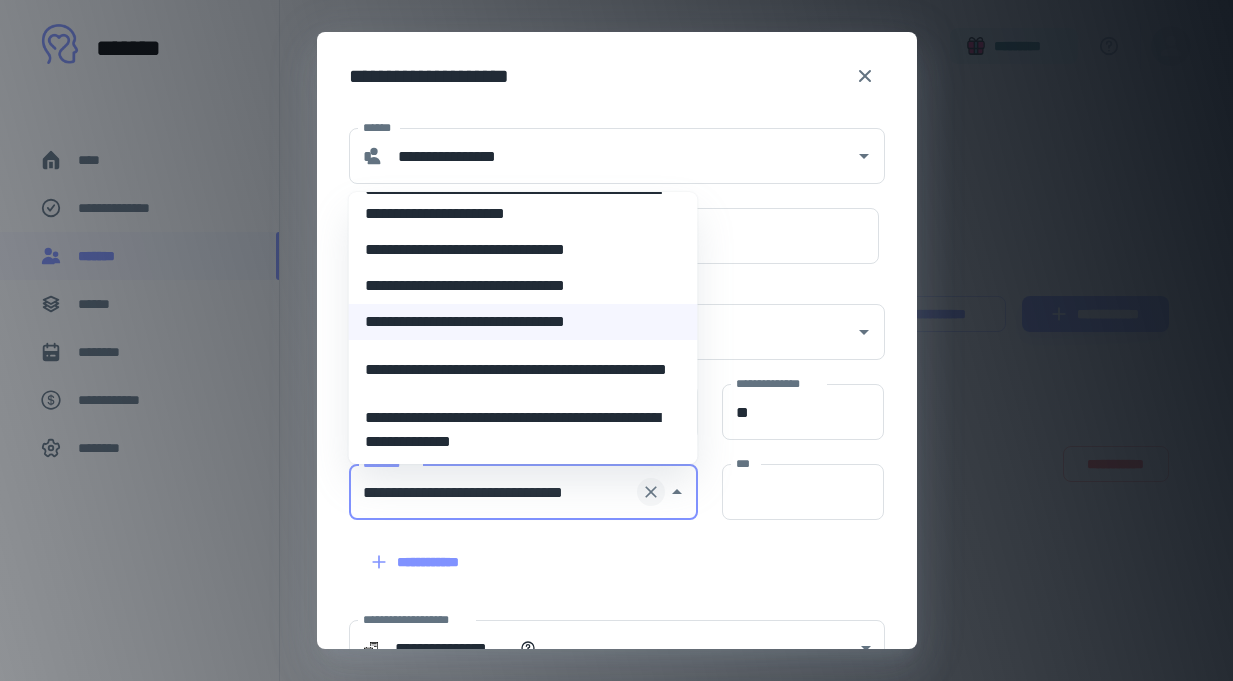 click 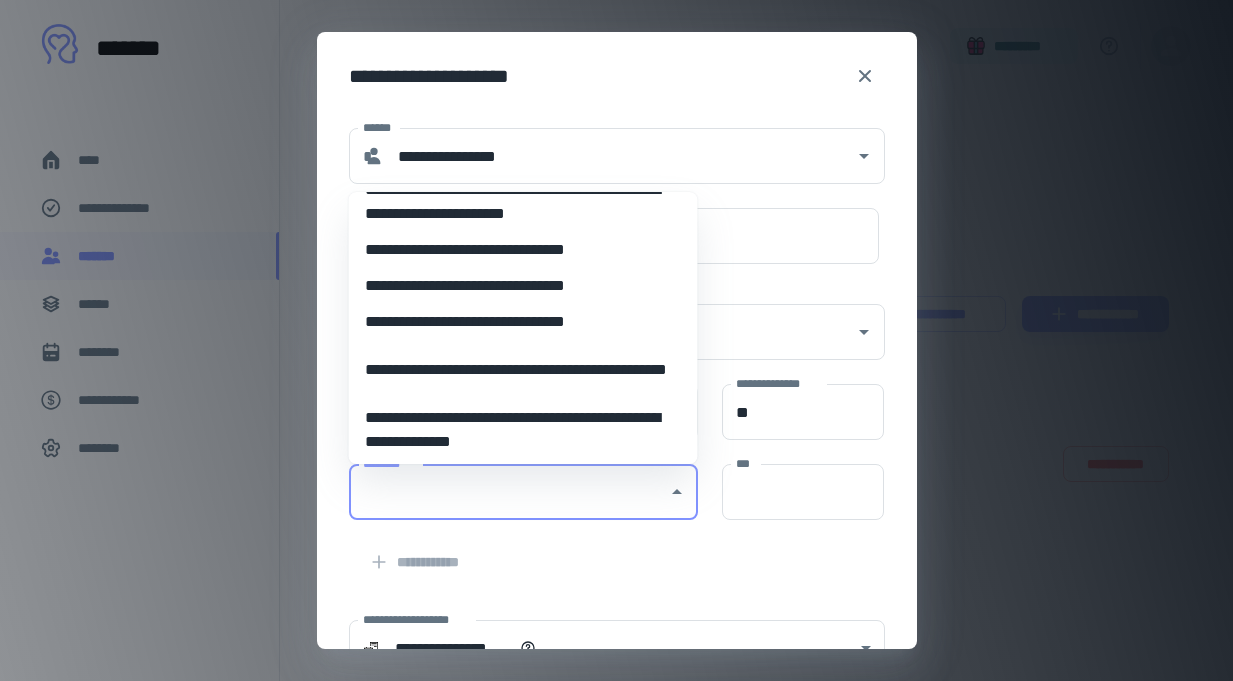 scroll, scrollTop: 8, scrollLeft: 0, axis: vertical 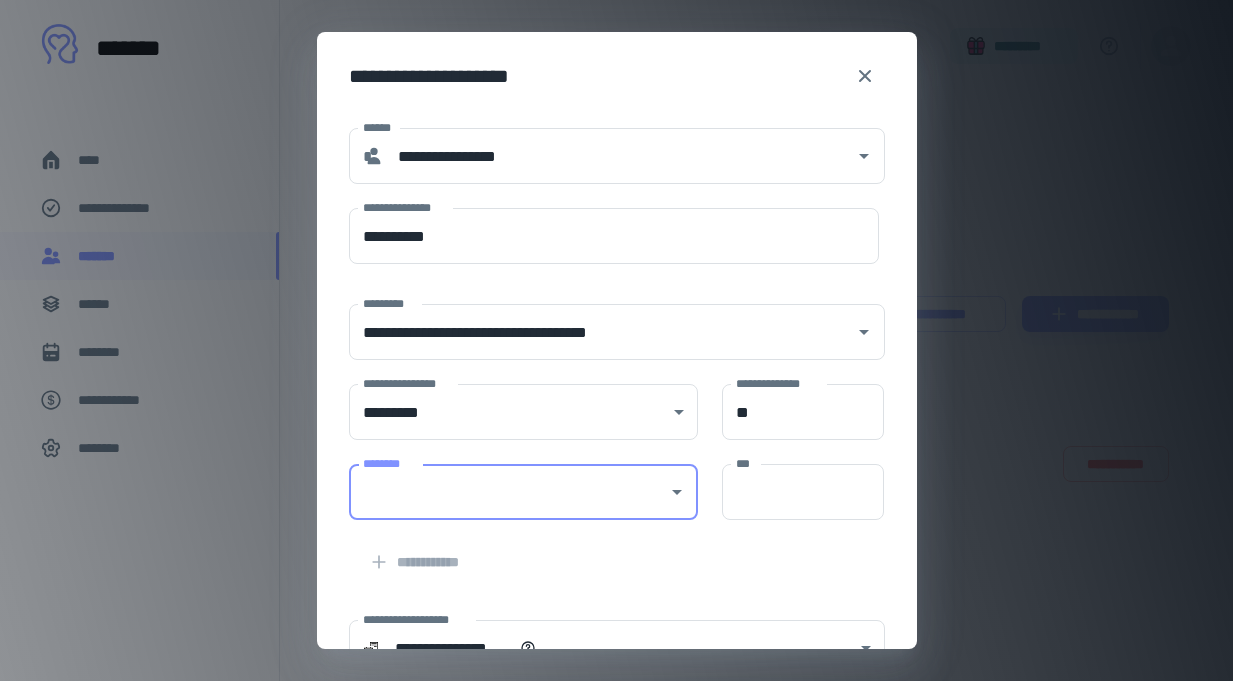 click on "********" at bounding box center (508, 492) 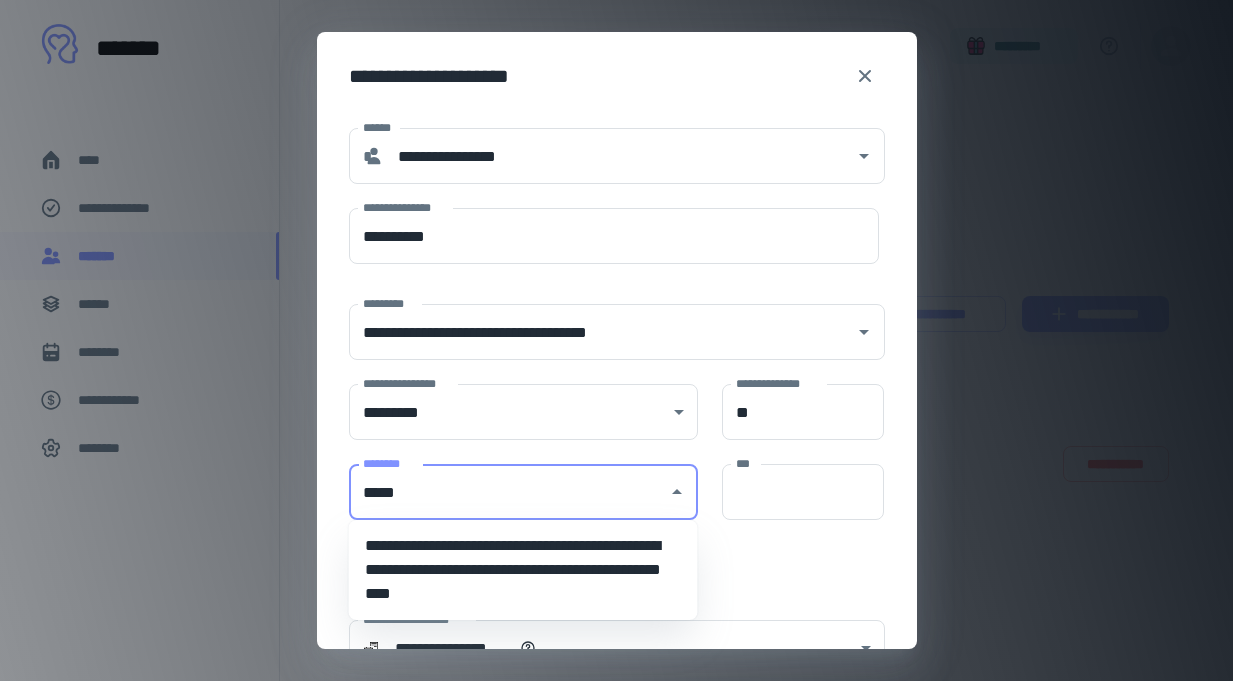click on "**********" at bounding box center (523, 570) 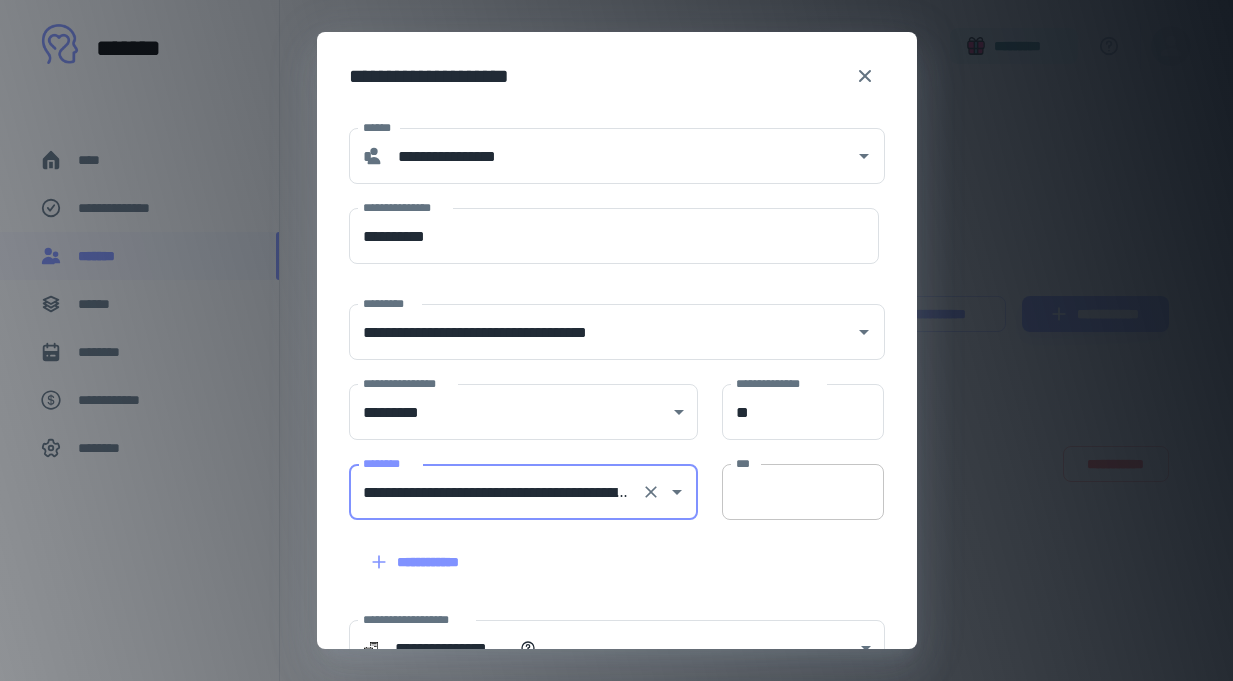 type on "**********" 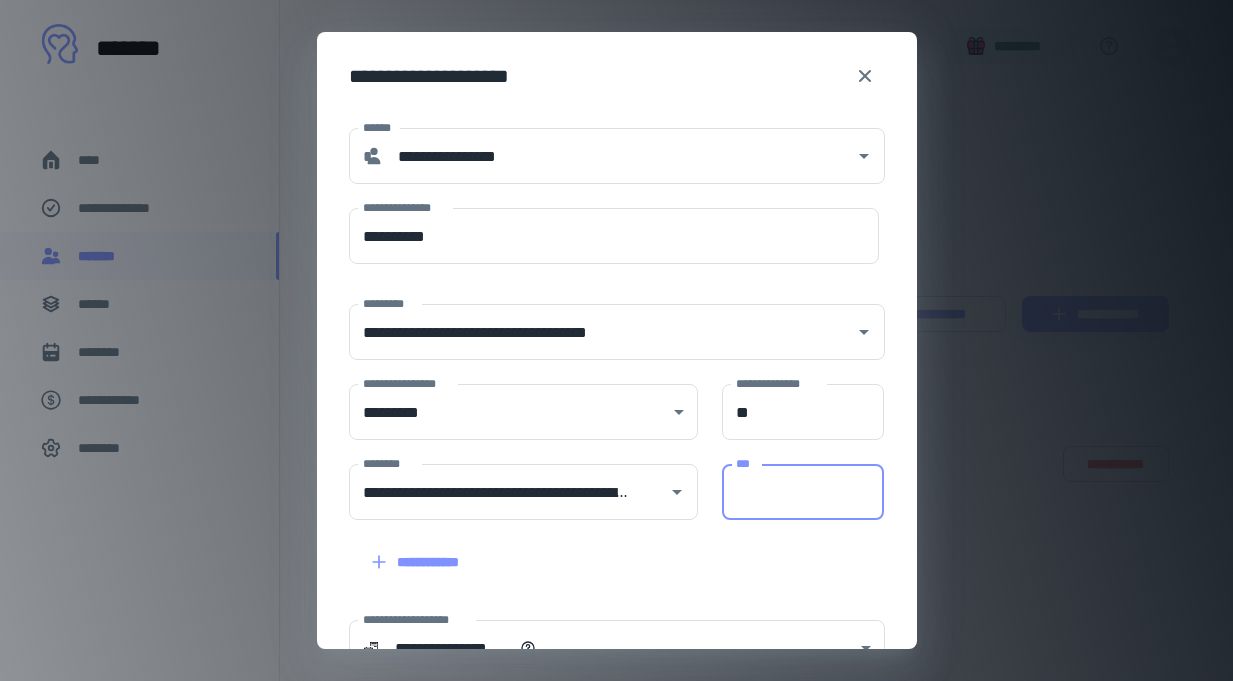 click on "***" at bounding box center (803, 492) 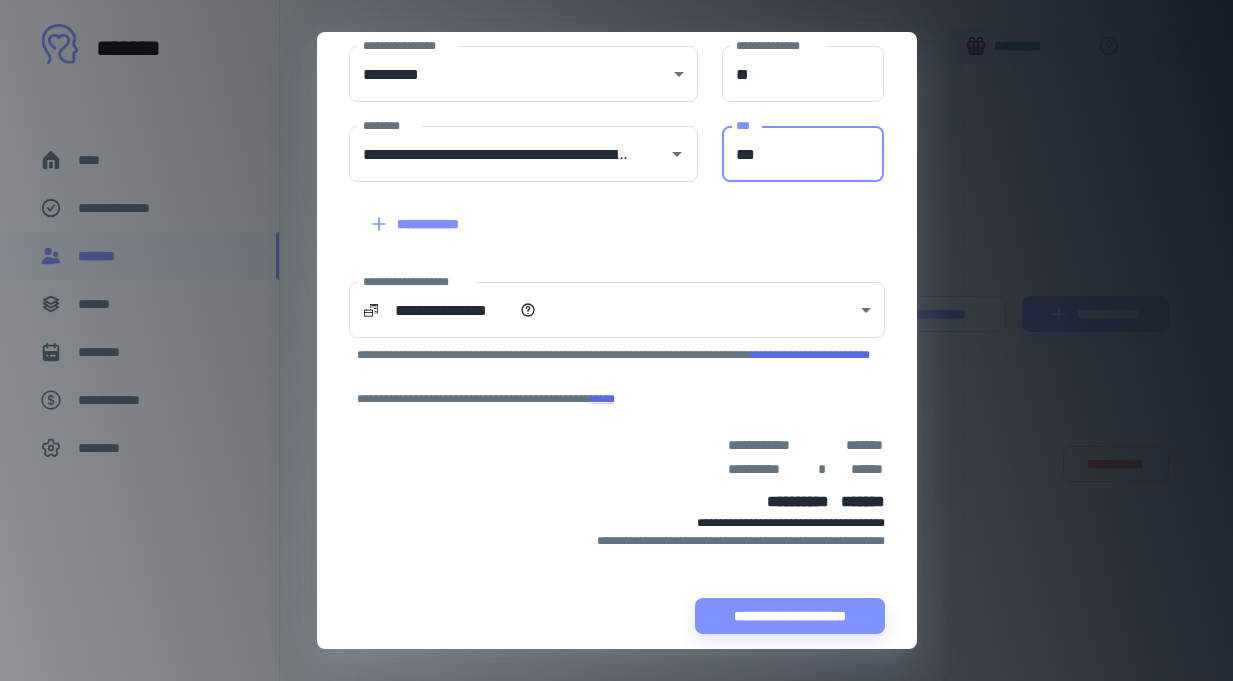 scroll, scrollTop: 355, scrollLeft: 0, axis: vertical 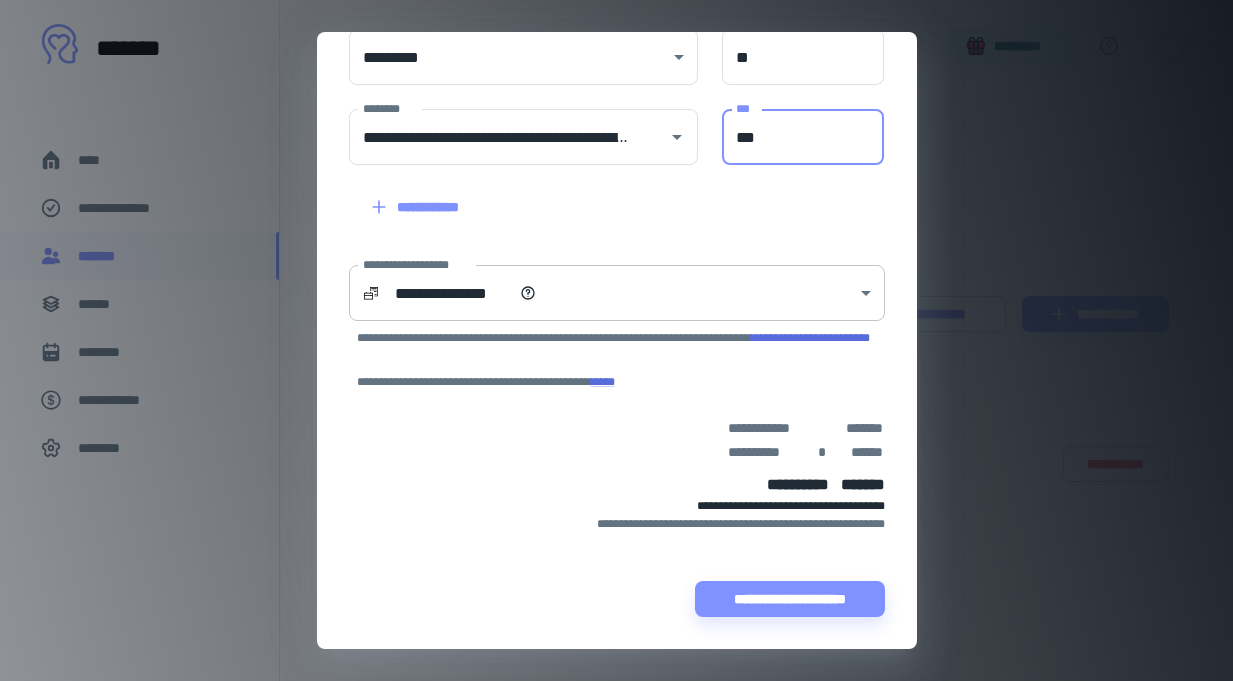 type on "***" 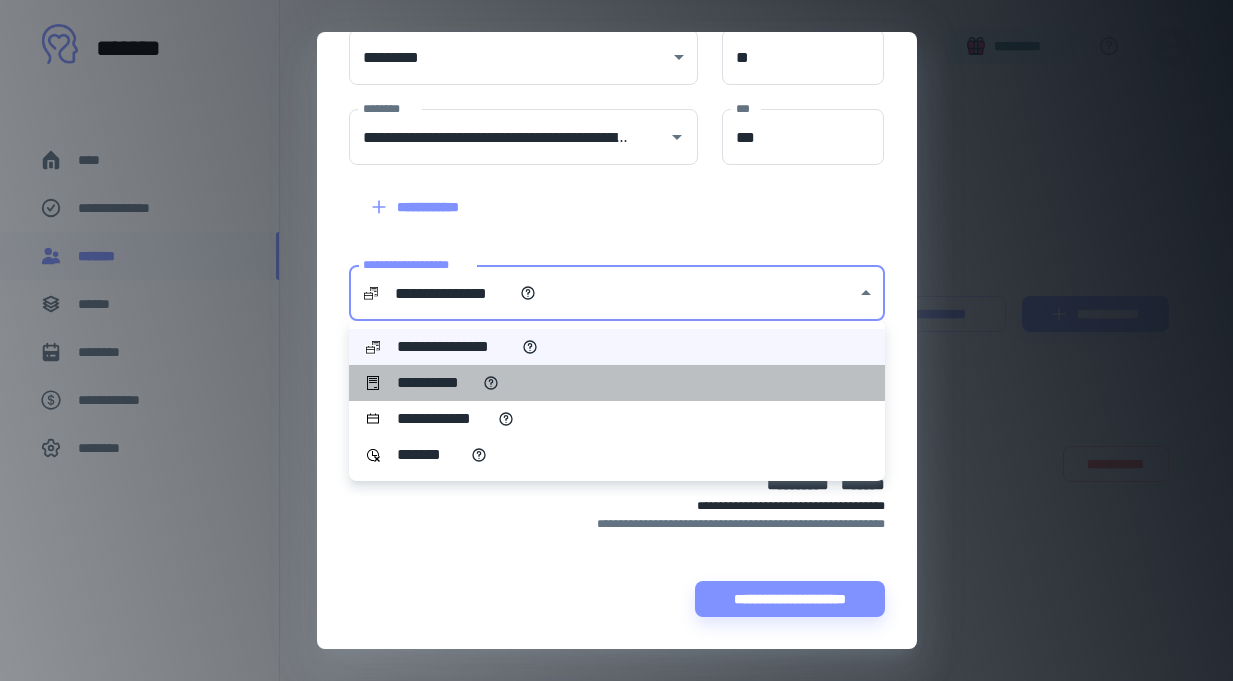 click on "**********" at bounding box center [432, 383] 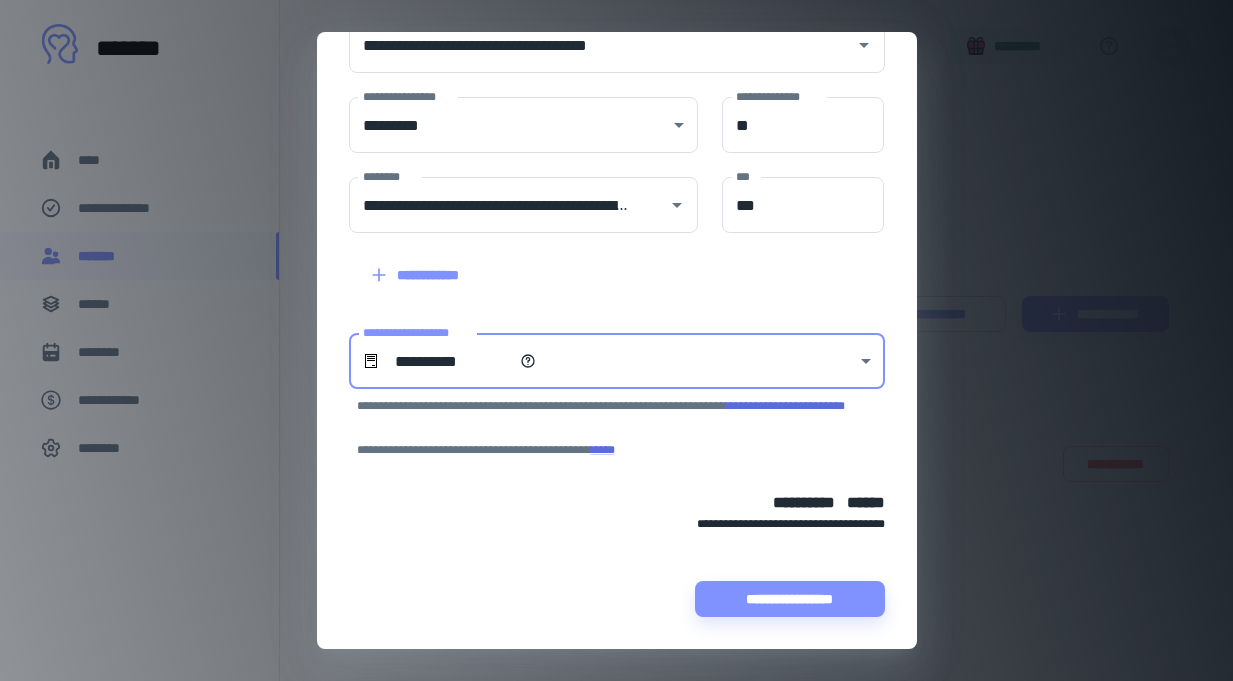 scroll, scrollTop: 287, scrollLeft: 0, axis: vertical 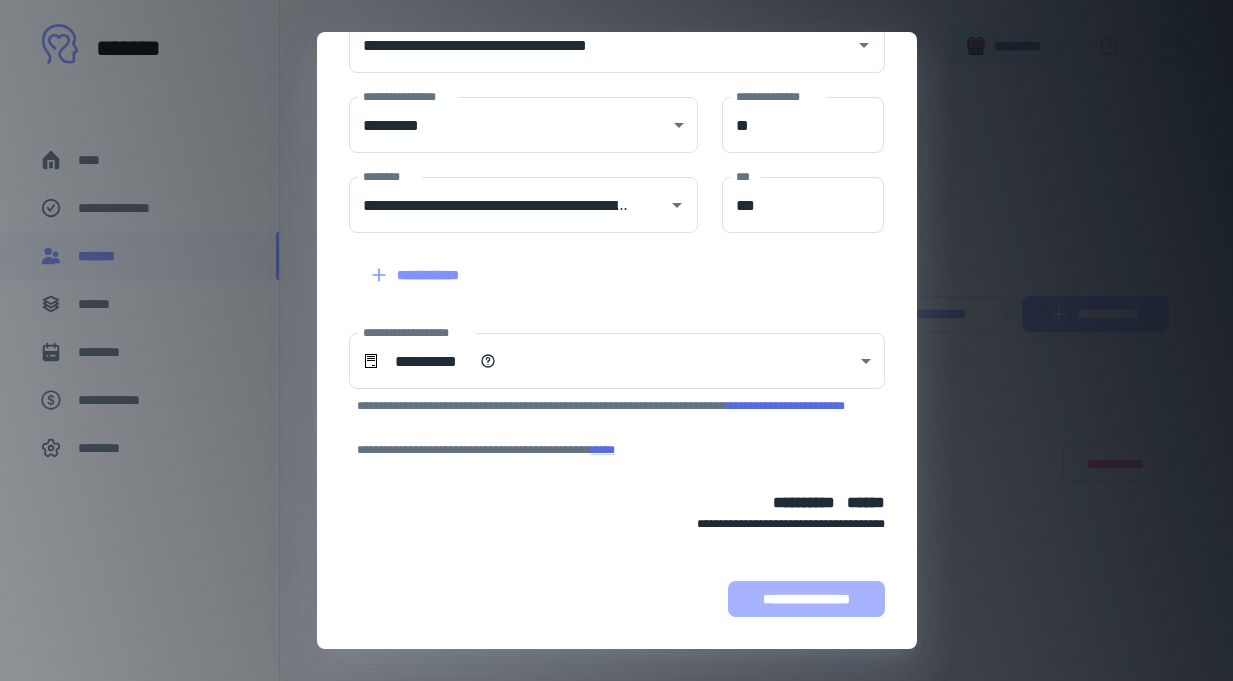 click on "**********" at bounding box center (806, 599) 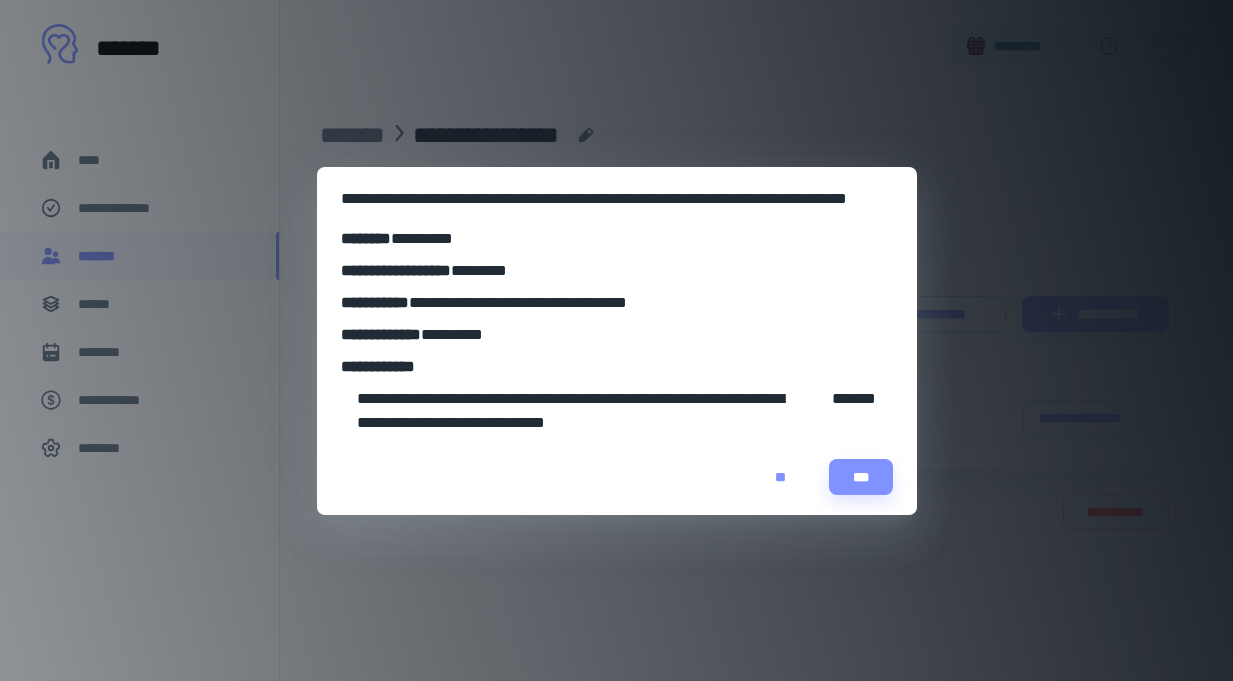scroll, scrollTop: 0, scrollLeft: 0, axis: both 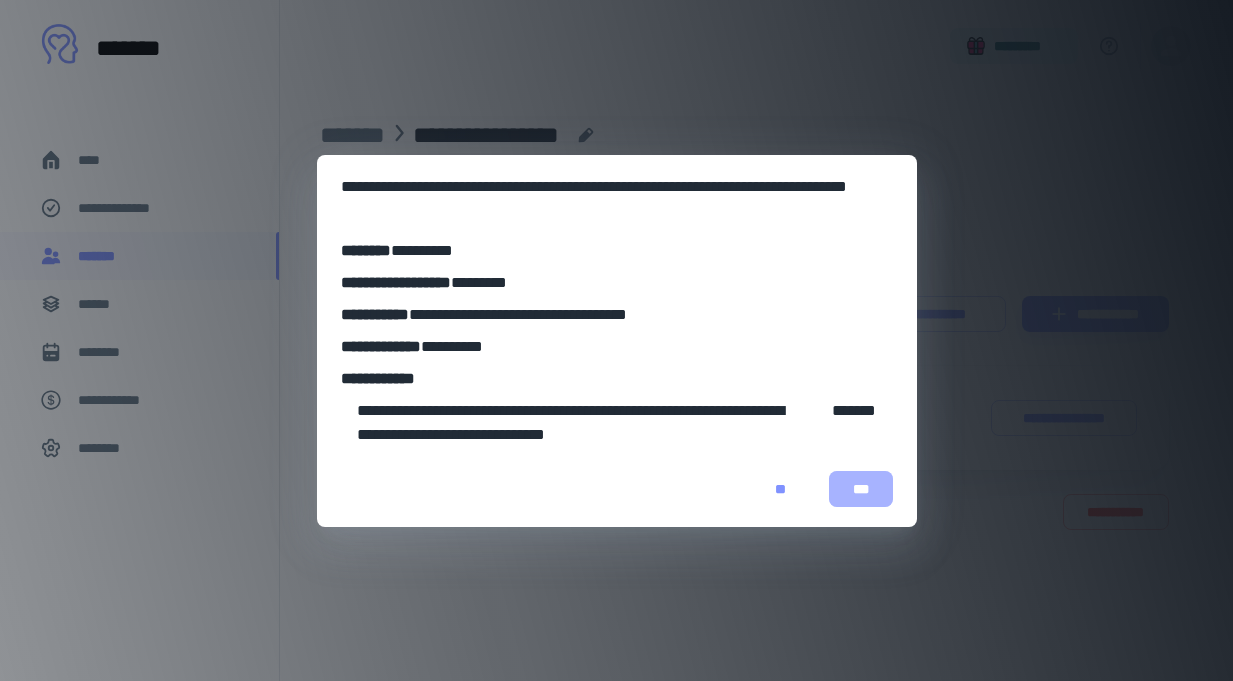 click on "***" at bounding box center (861, 489) 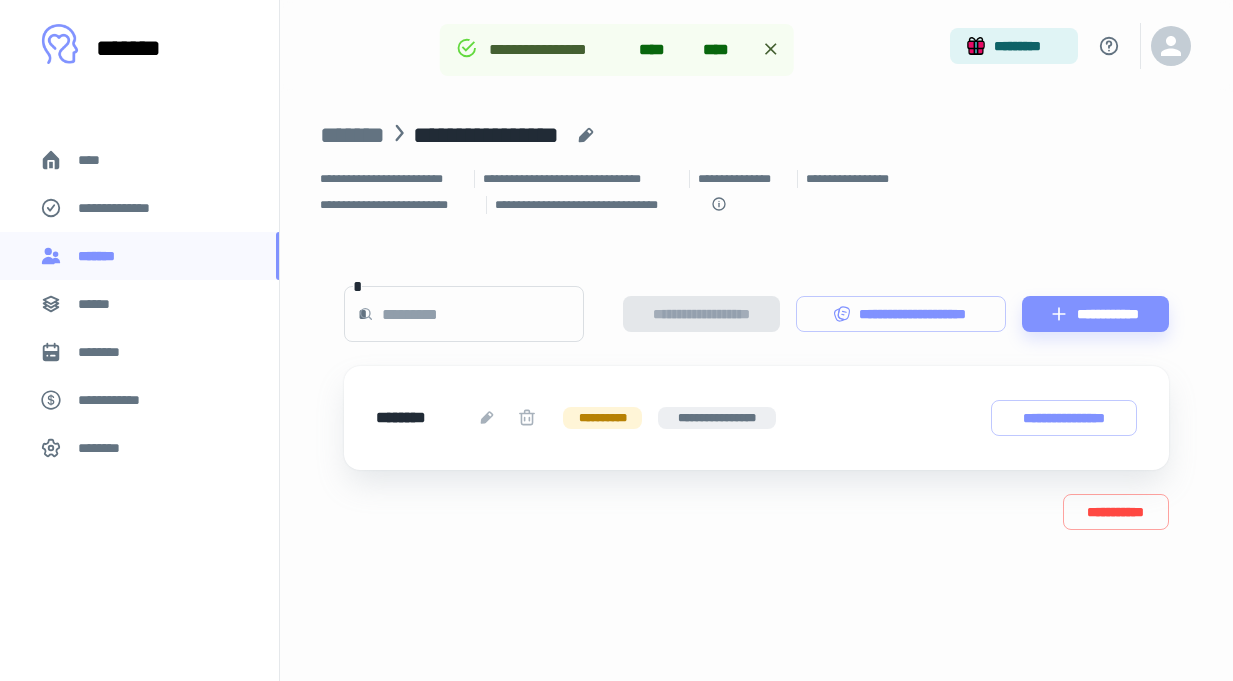 click on "****" at bounding box center (139, 160) 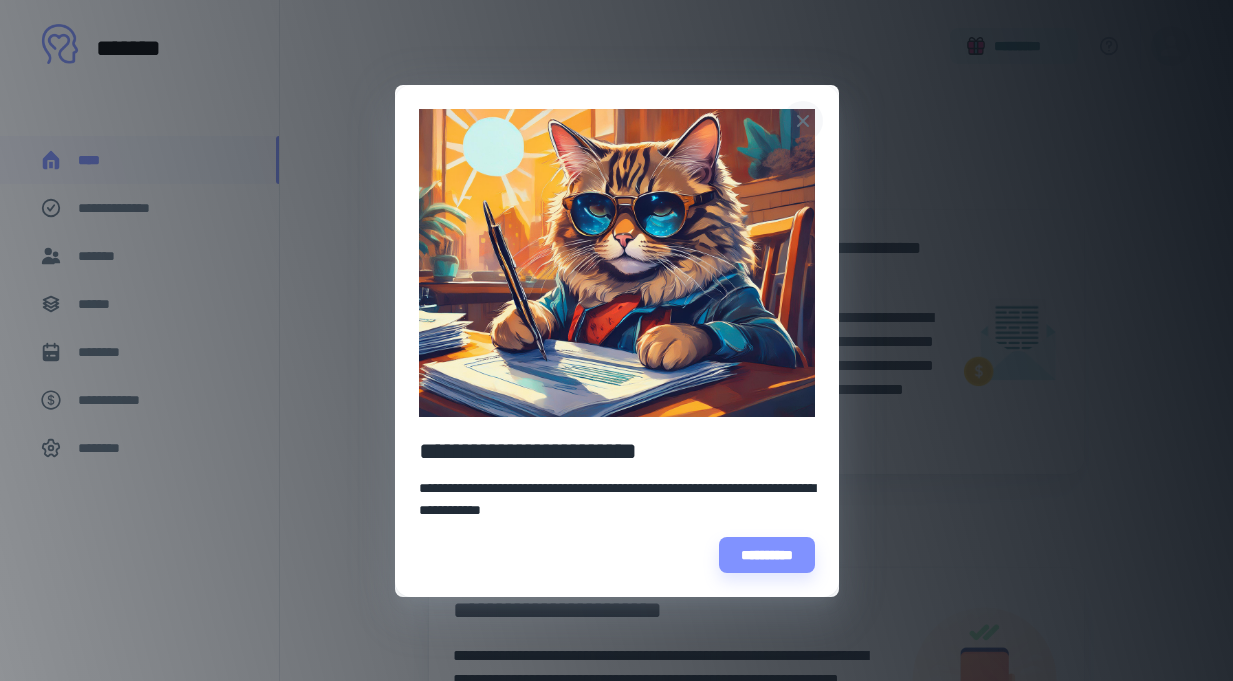 click 